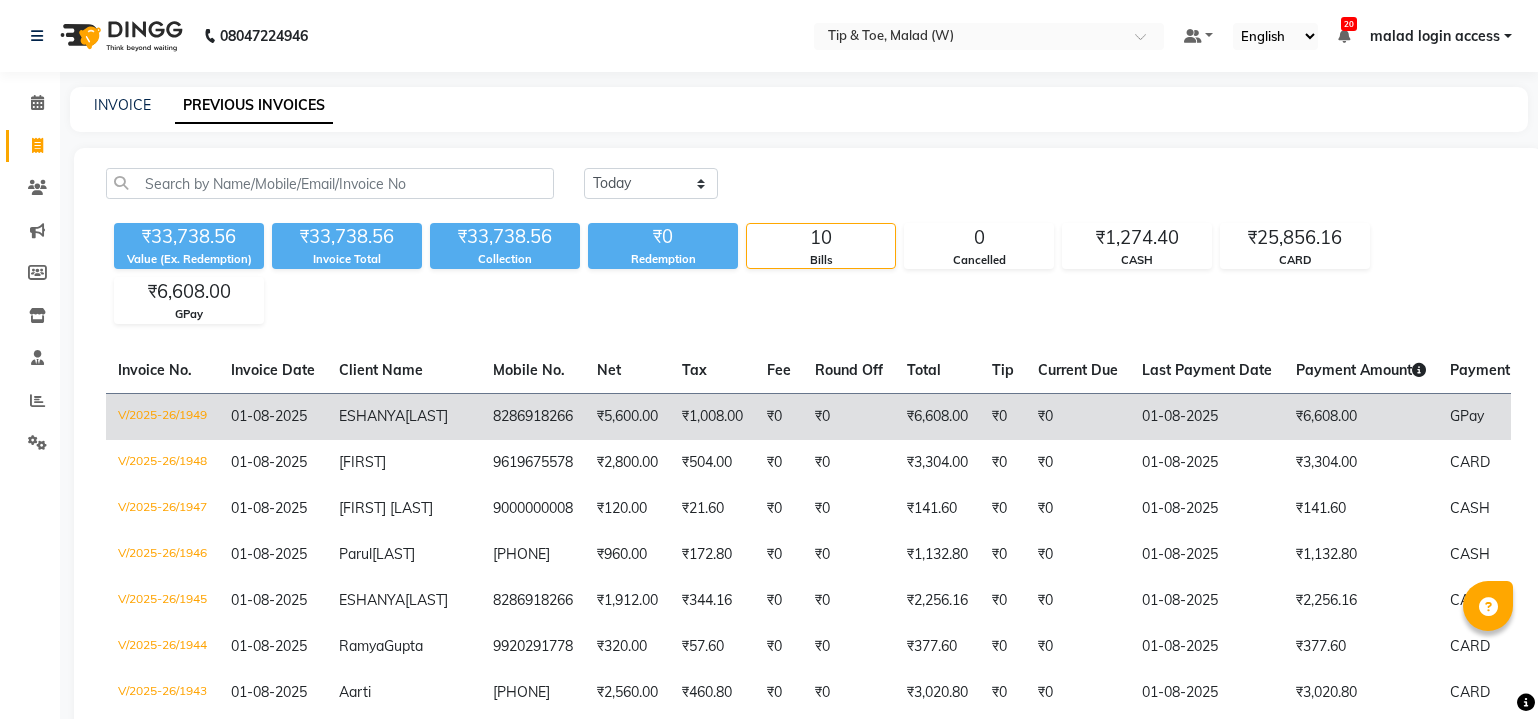 scroll, scrollTop: 280, scrollLeft: 0, axis: vertical 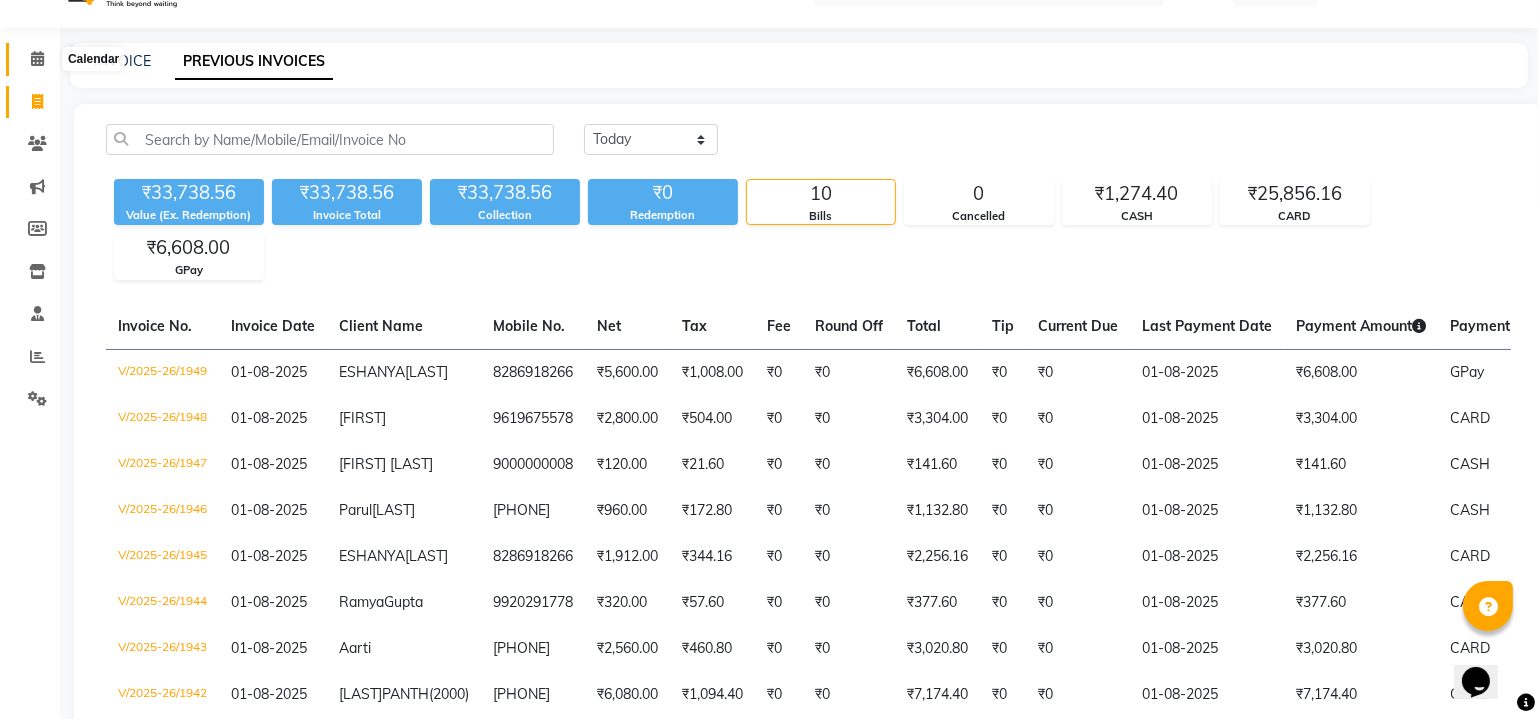 click 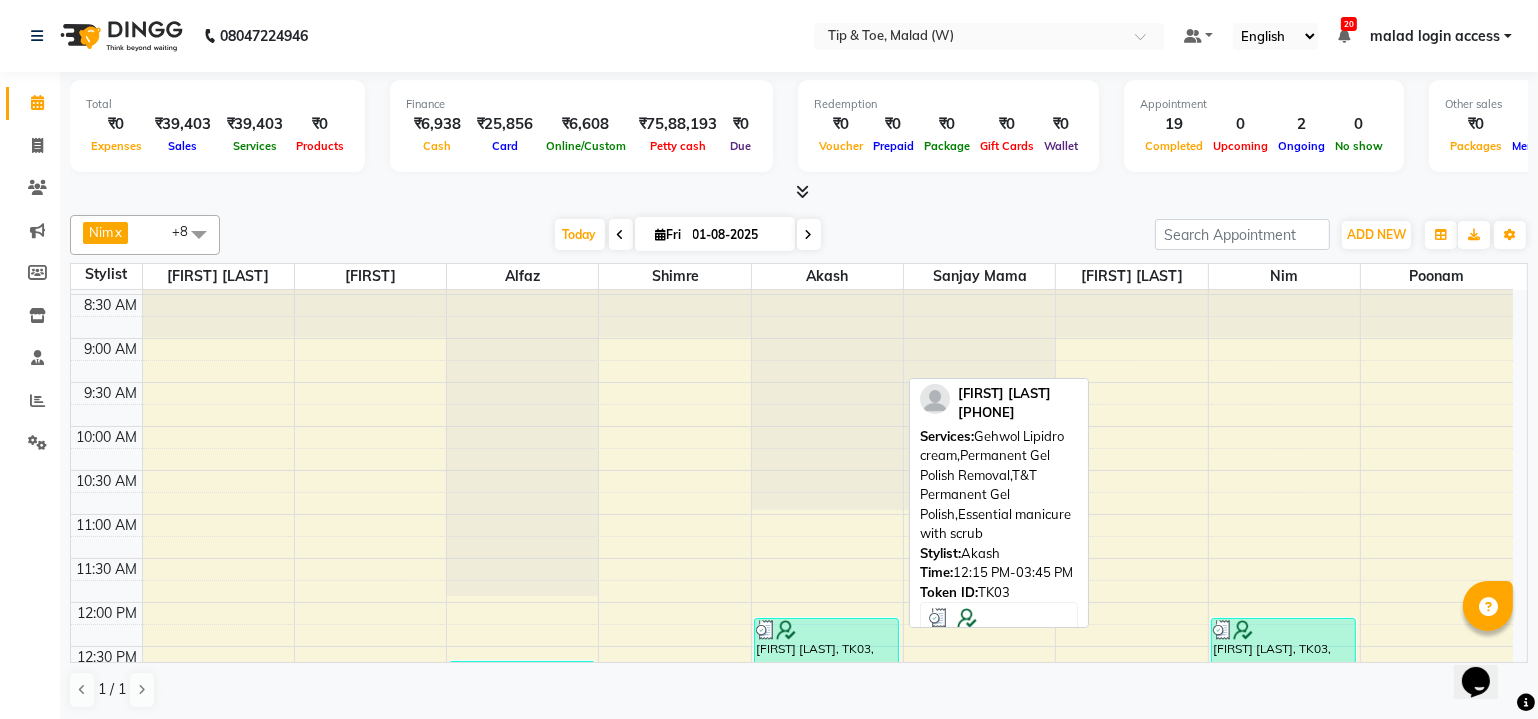 scroll, scrollTop: 90, scrollLeft: 0, axis: vertical 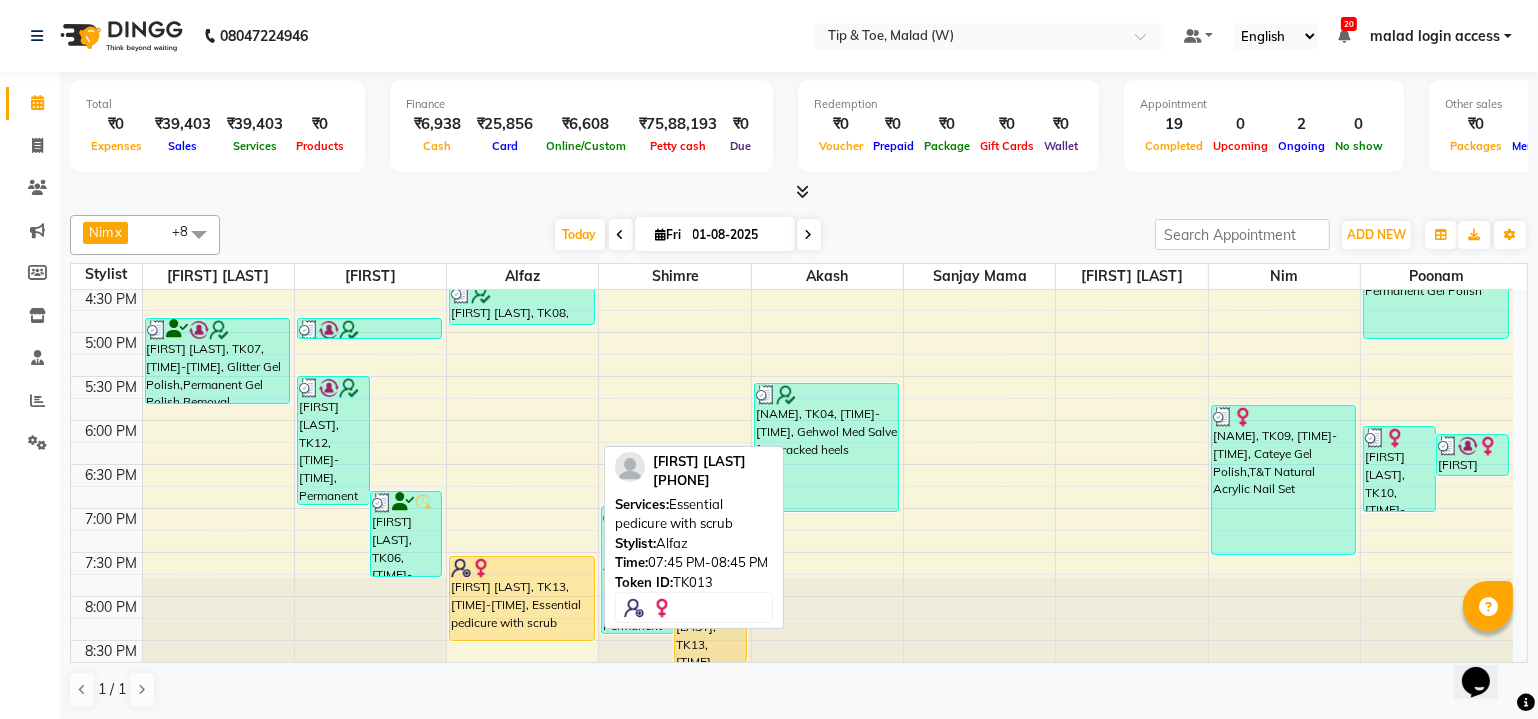 click on "[FIRST] [LAST], [CODE], [TIME]-[TIME], [SERVICE]" at bounding box center [522, 598] 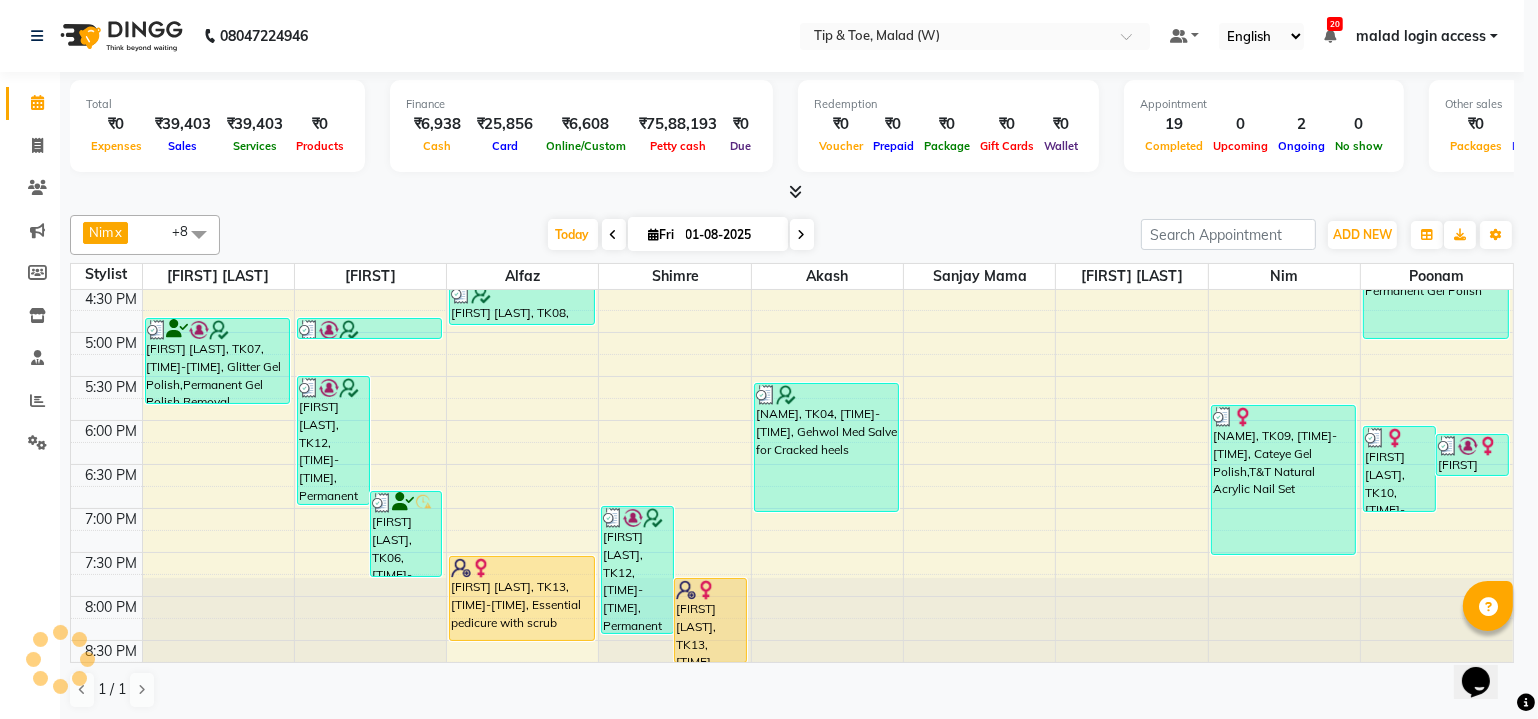 click on "Client Detail     Wallet Deposit Amount  ₹0  SERVICES APPOINTMENT NOTES CLIENT NOTES CONSUMPTION No data found with this token." 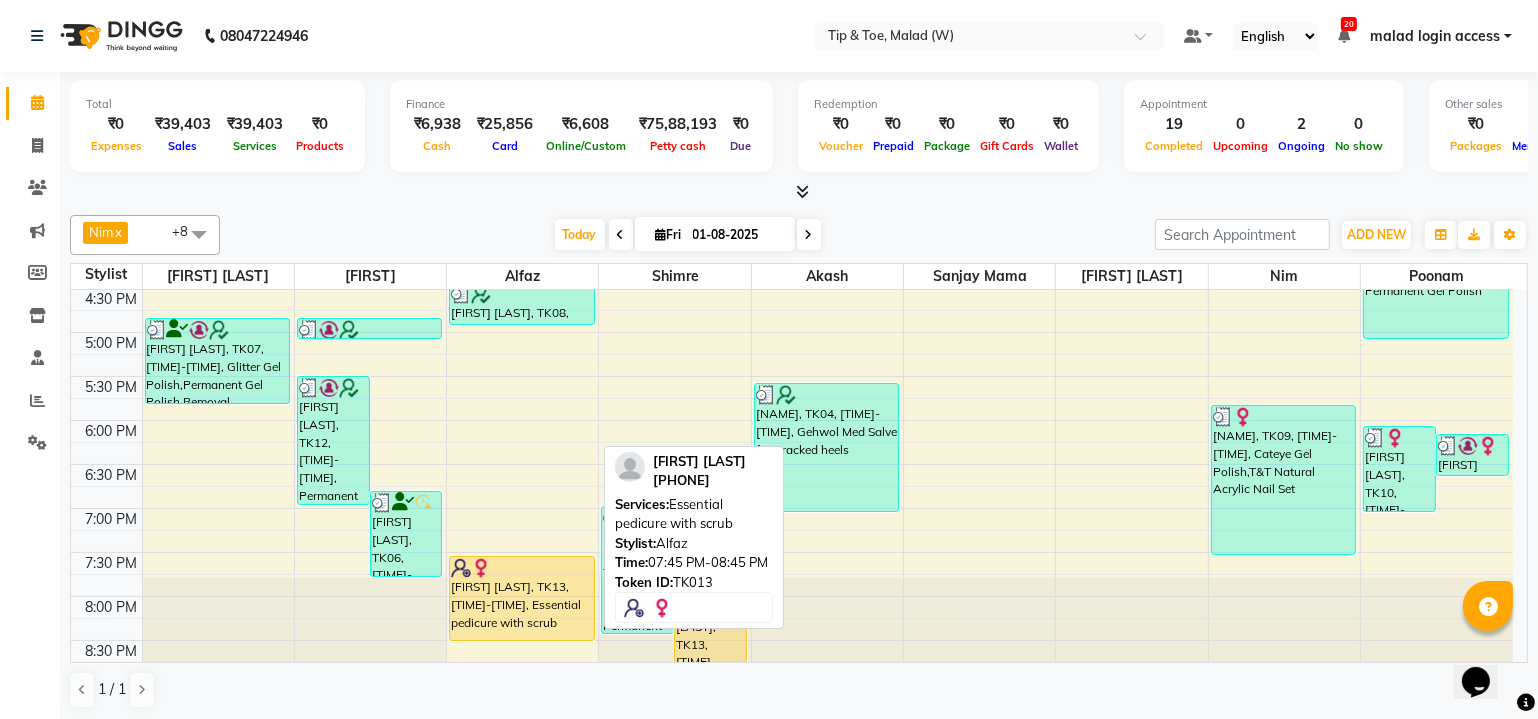 click on "[FIRST] [LAST], [CODE], [TIME]-[TIME], [SERVICE]" at bounding box center [522, 598] 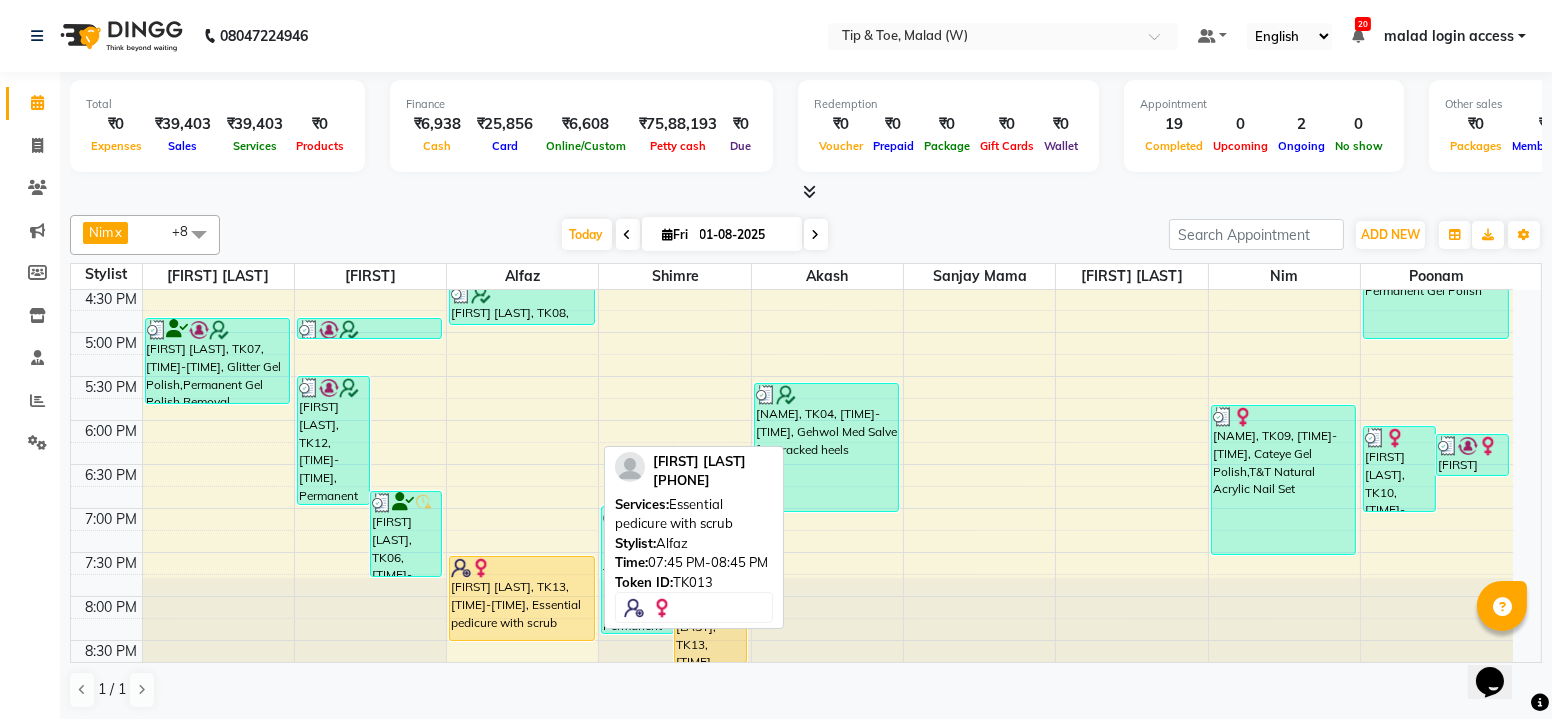select on "1" 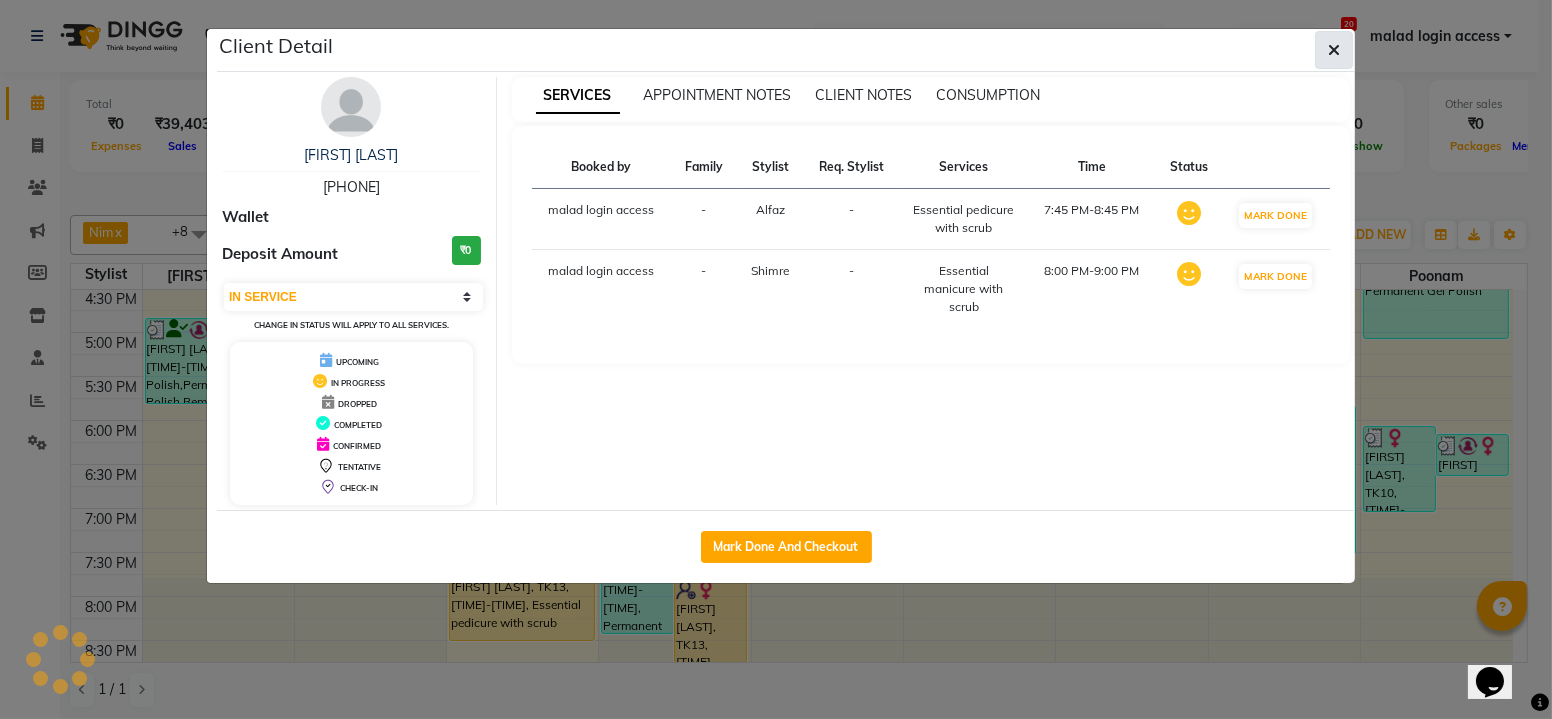 click 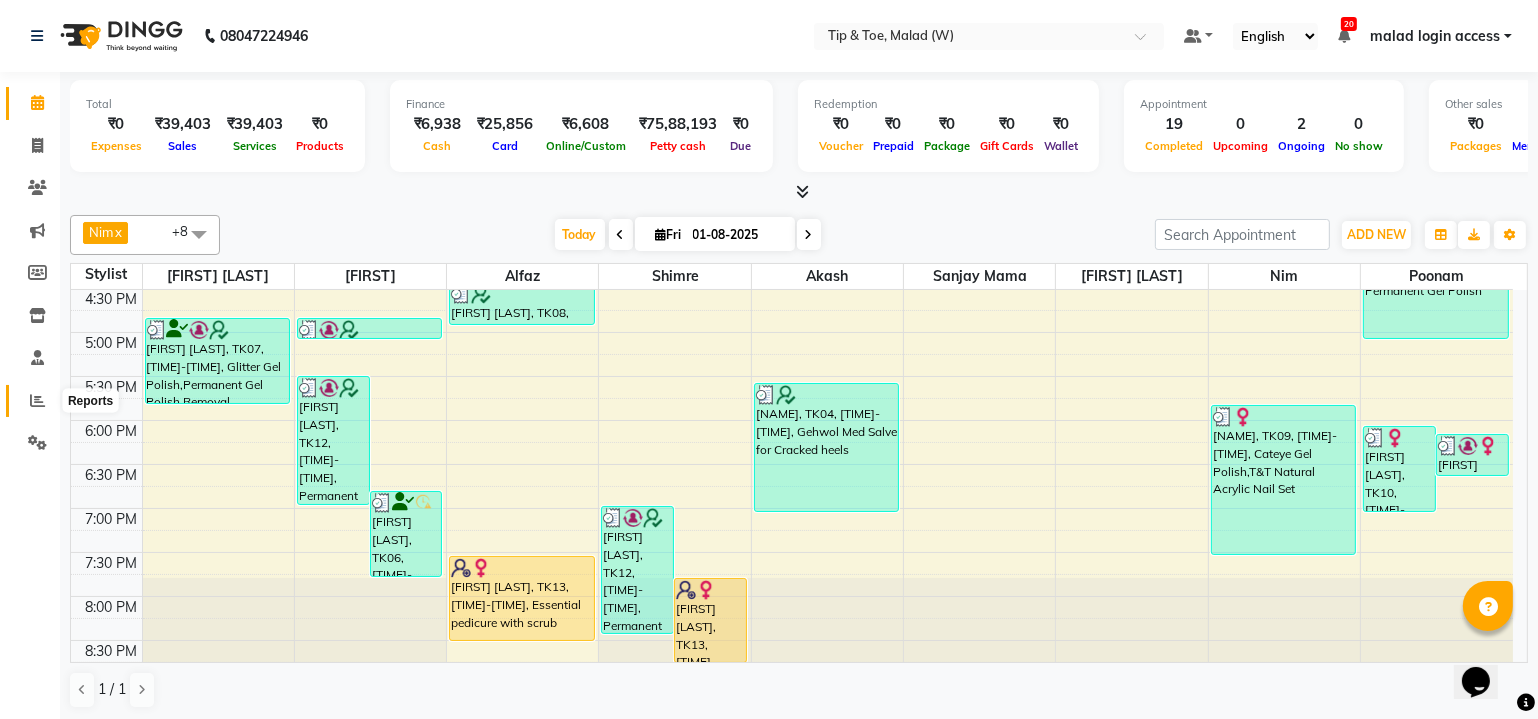 click 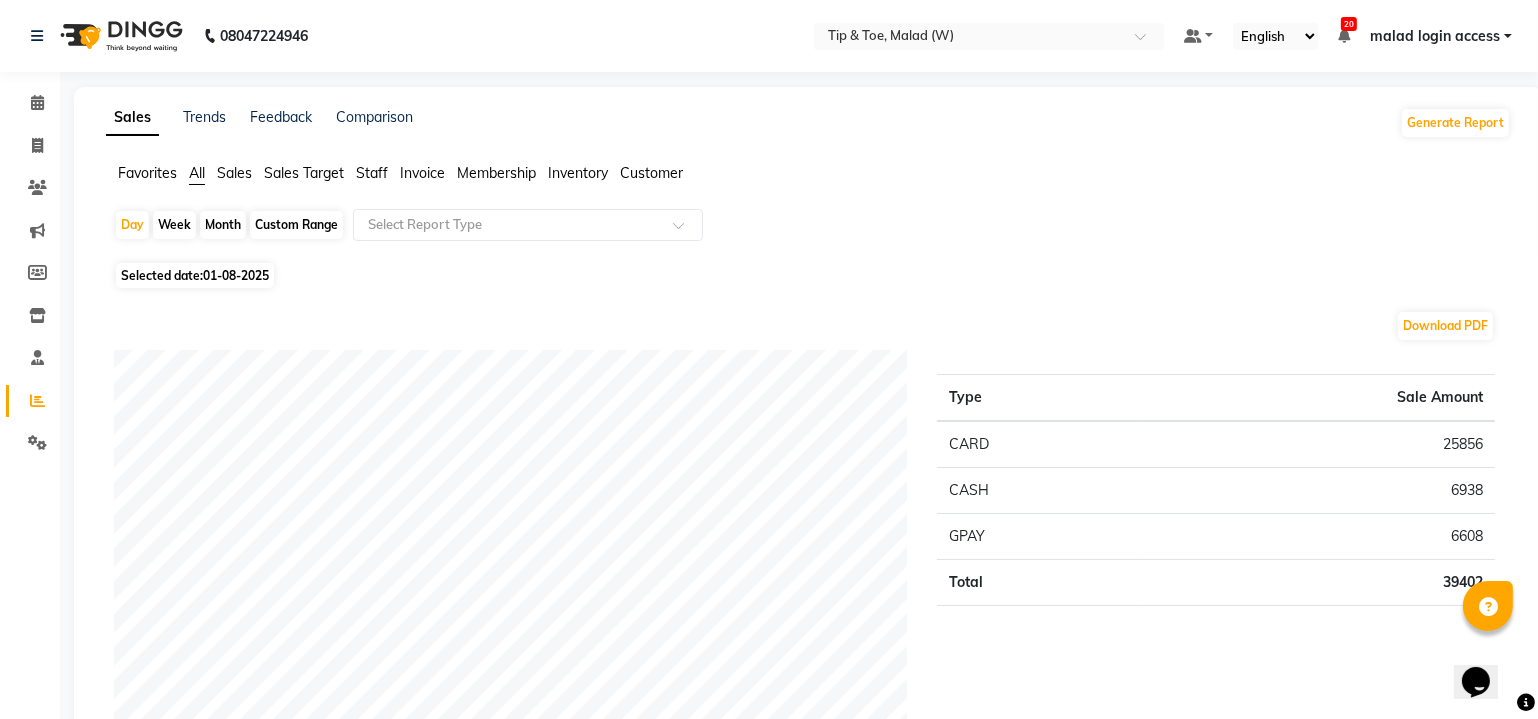 click on "Staff" 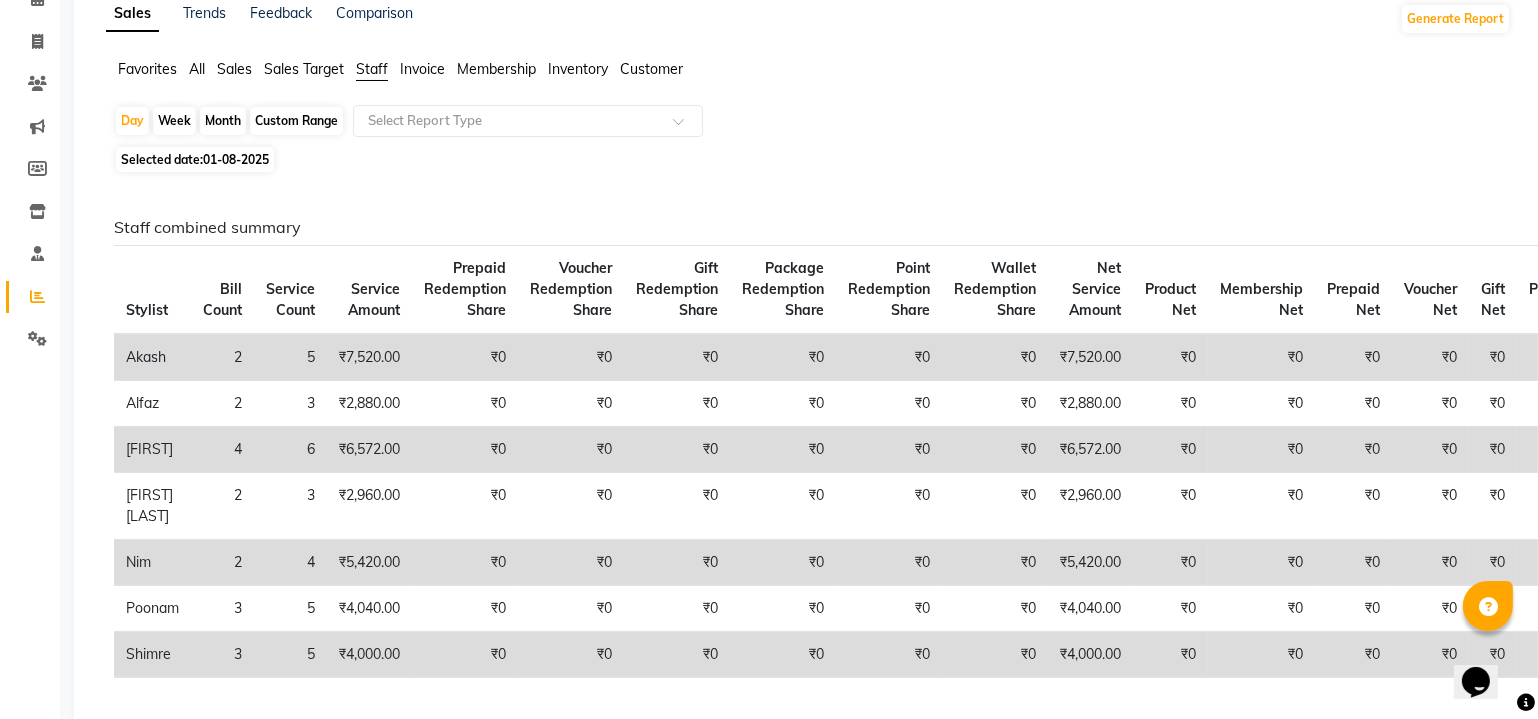 scroll, scrollTop: 107, scrollLeft: 0, axis: vertical 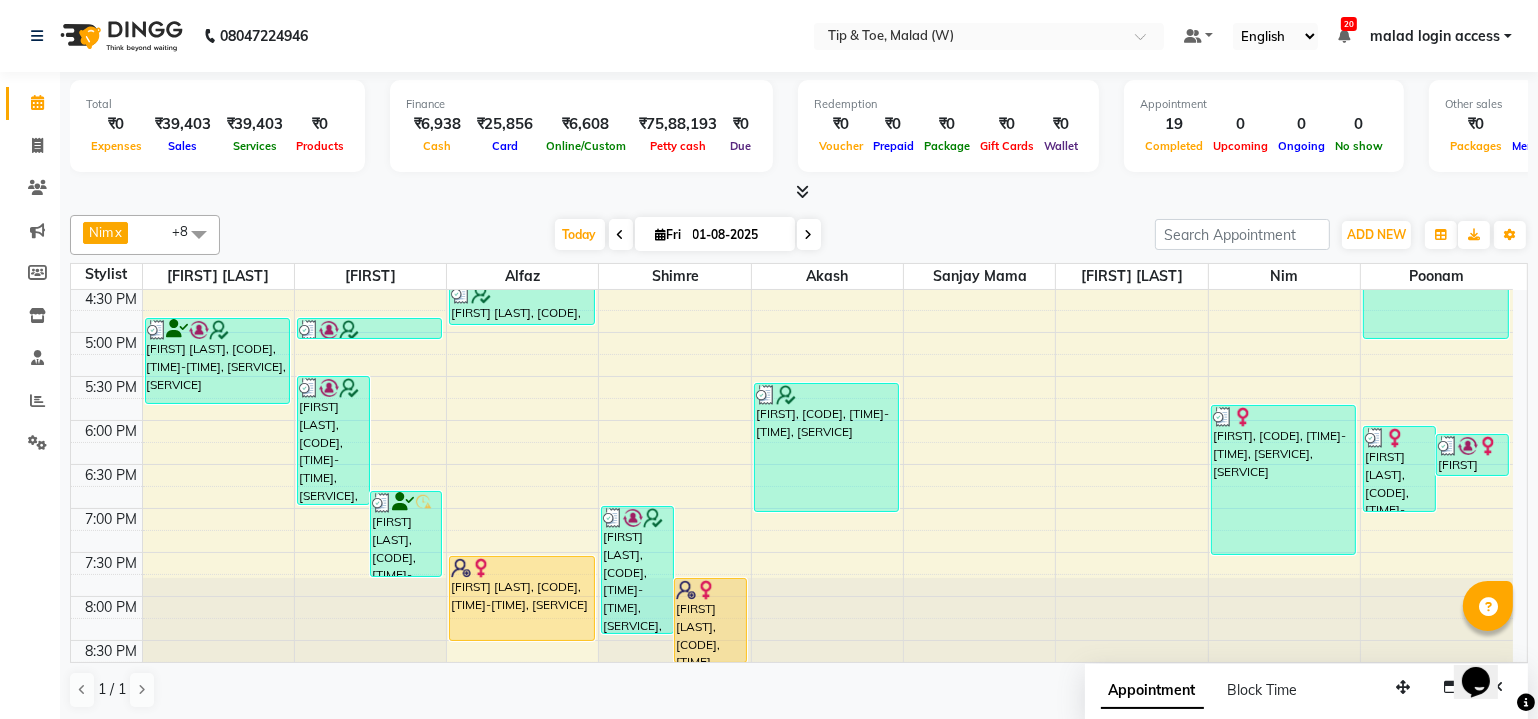 drag, startPoint x: 801, startPoint y: 225, endPoint x: 859, endPoint y: 426, distance: 209.20087 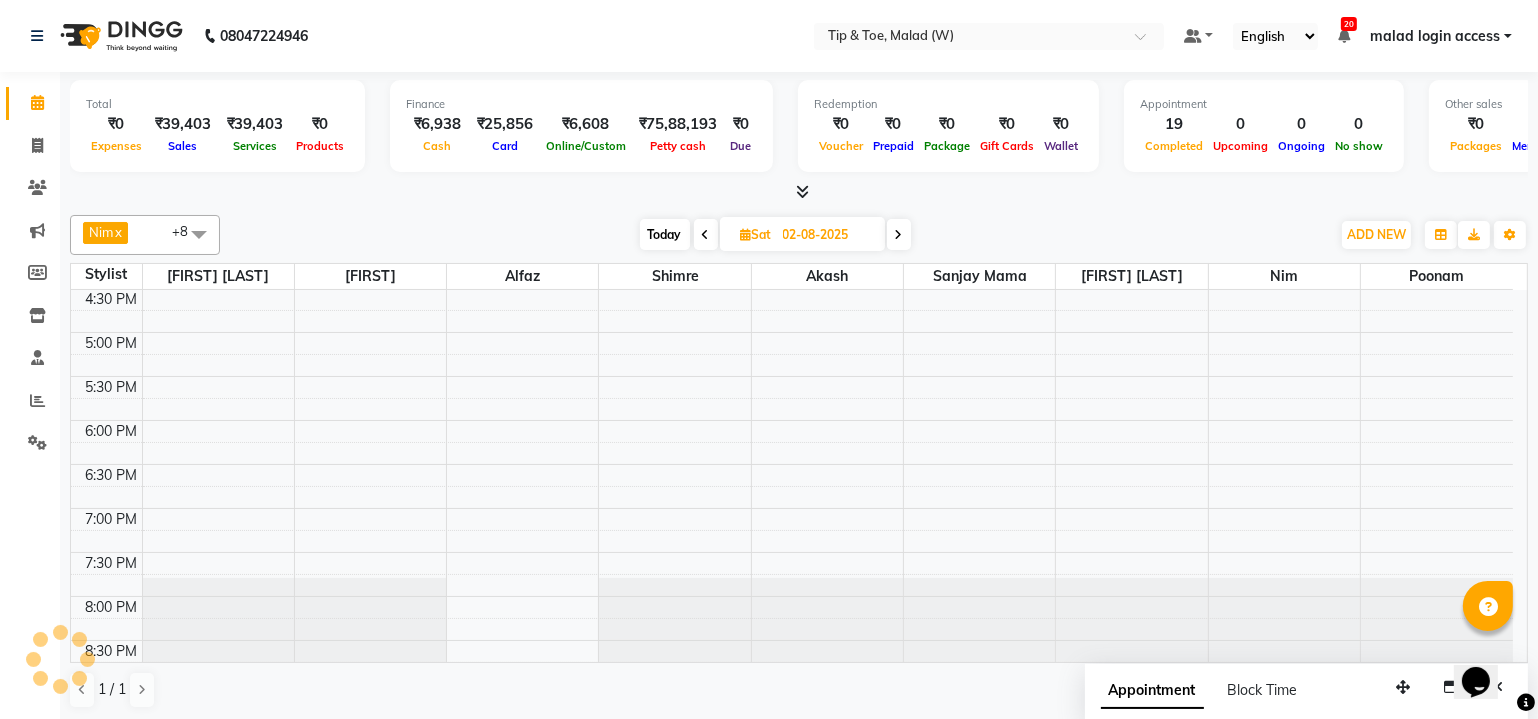 scroll, scrollTop: 749, scrollLeft: 0, axis: vertical 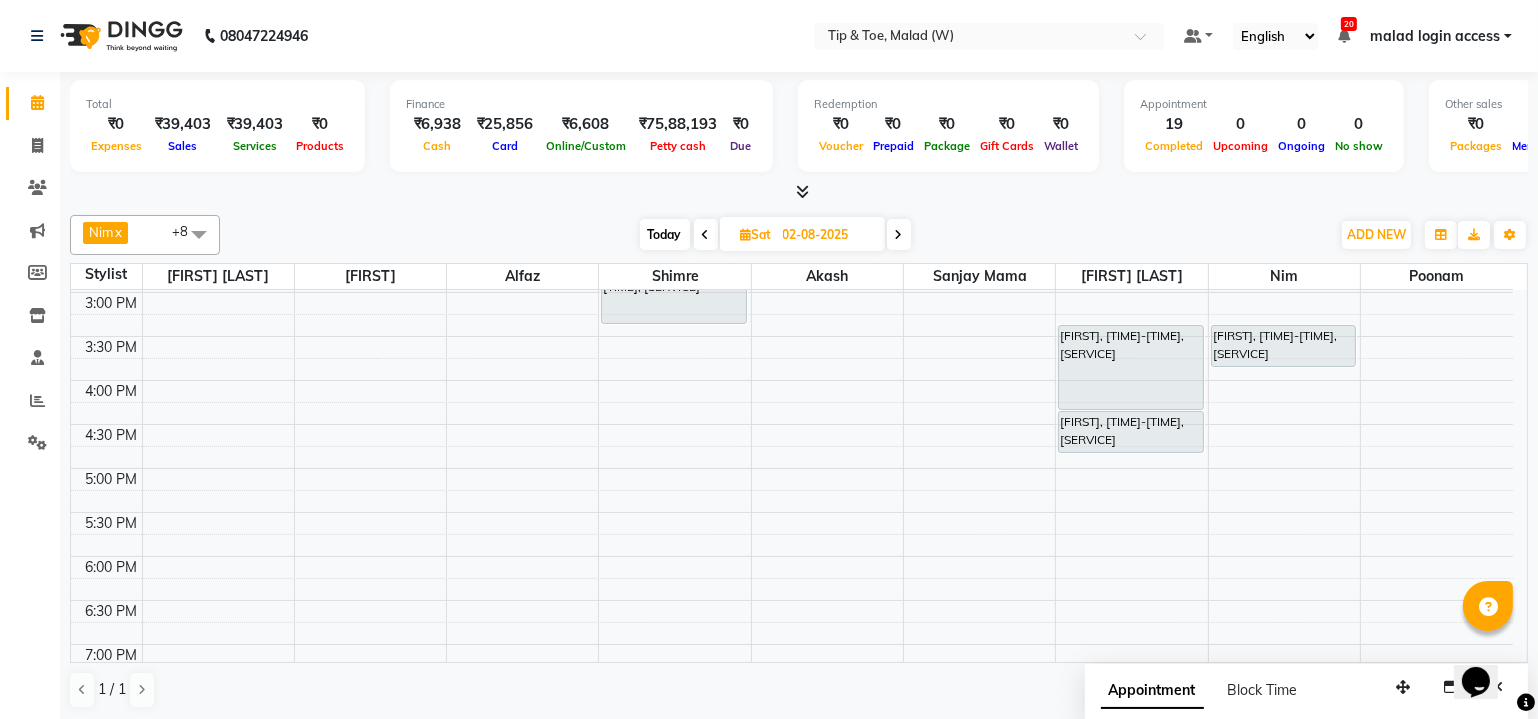 drag, startPoint x: 1529, startPoint y: 462, endPoint x: 1530, endPoint y: 442, distance: 20.024984 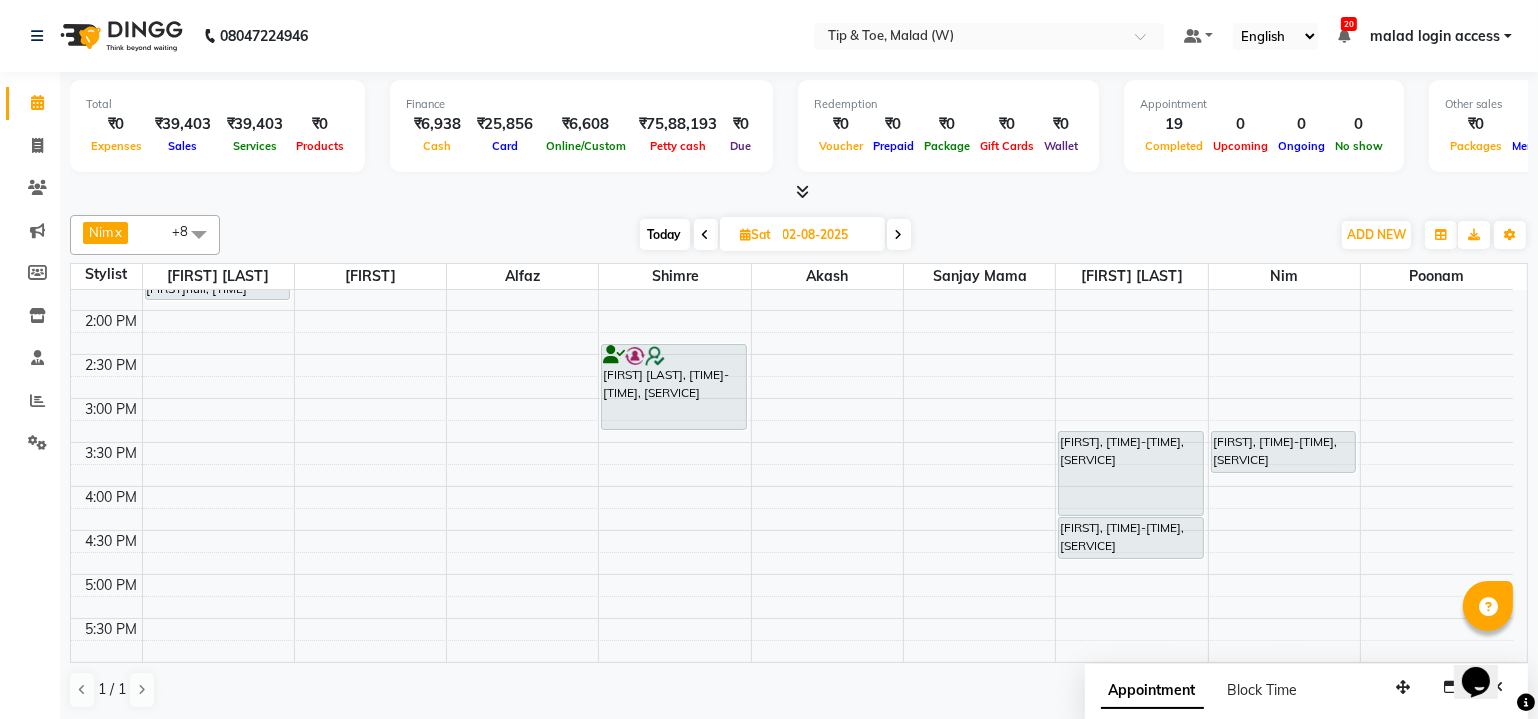 scroll, scrollTop: 504, scrollLeft: 0, axis: vertical 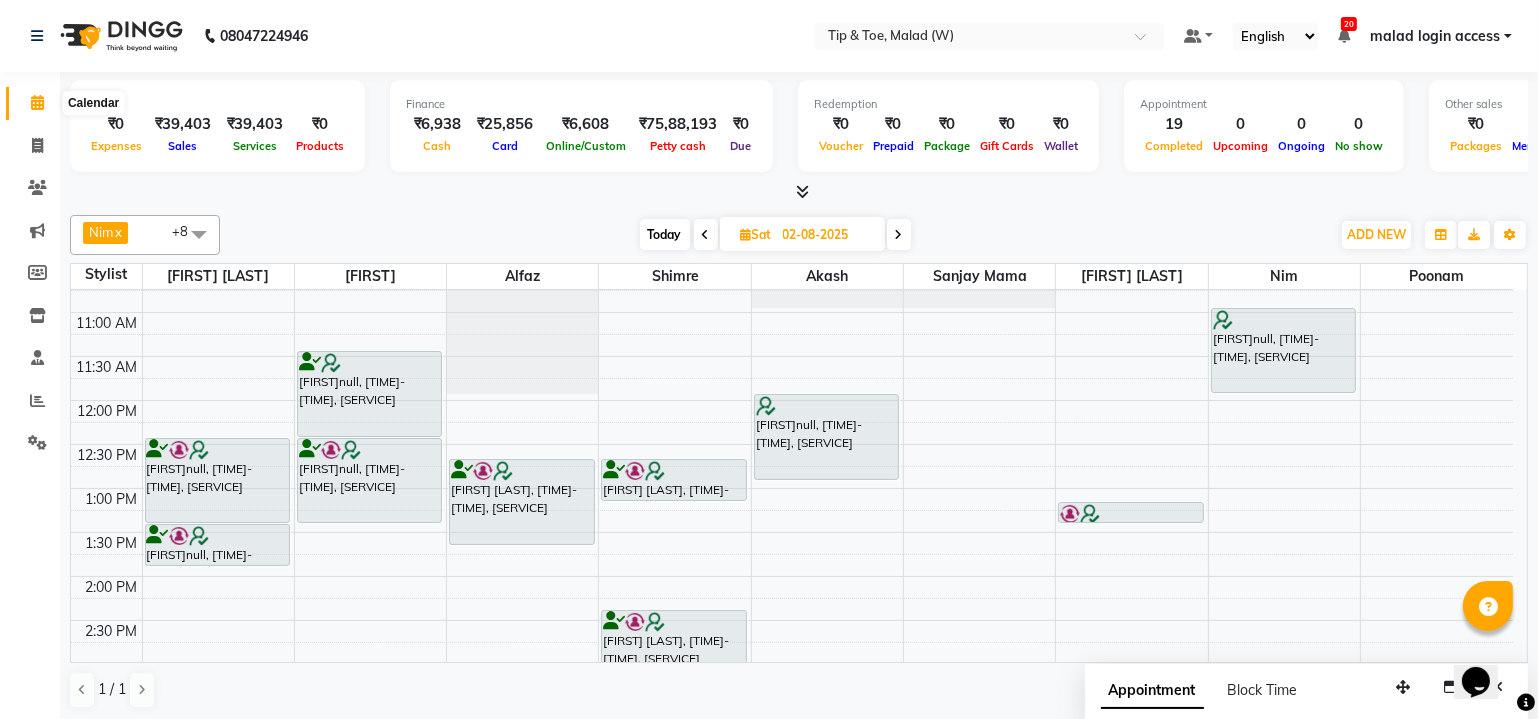 click 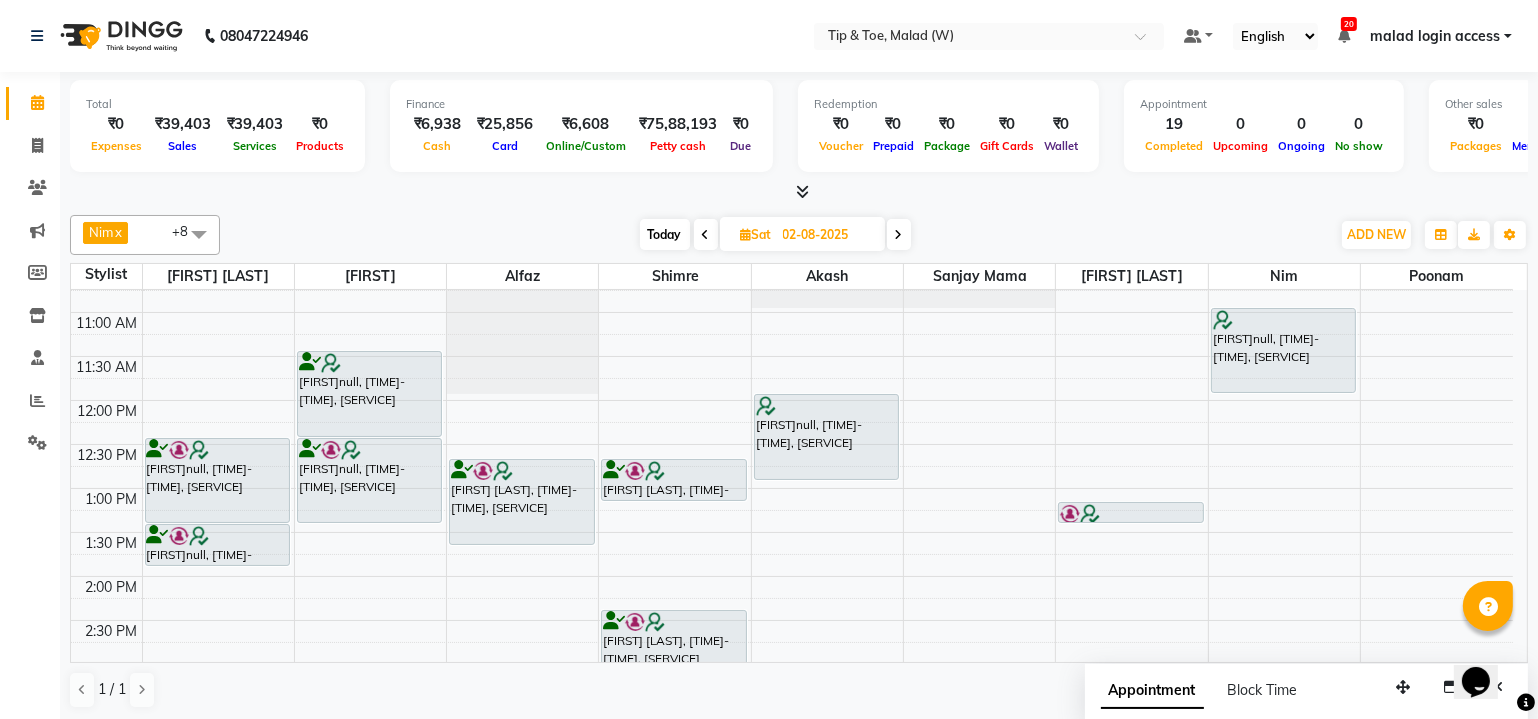 click on "Today" at bounding box center (665, 234) 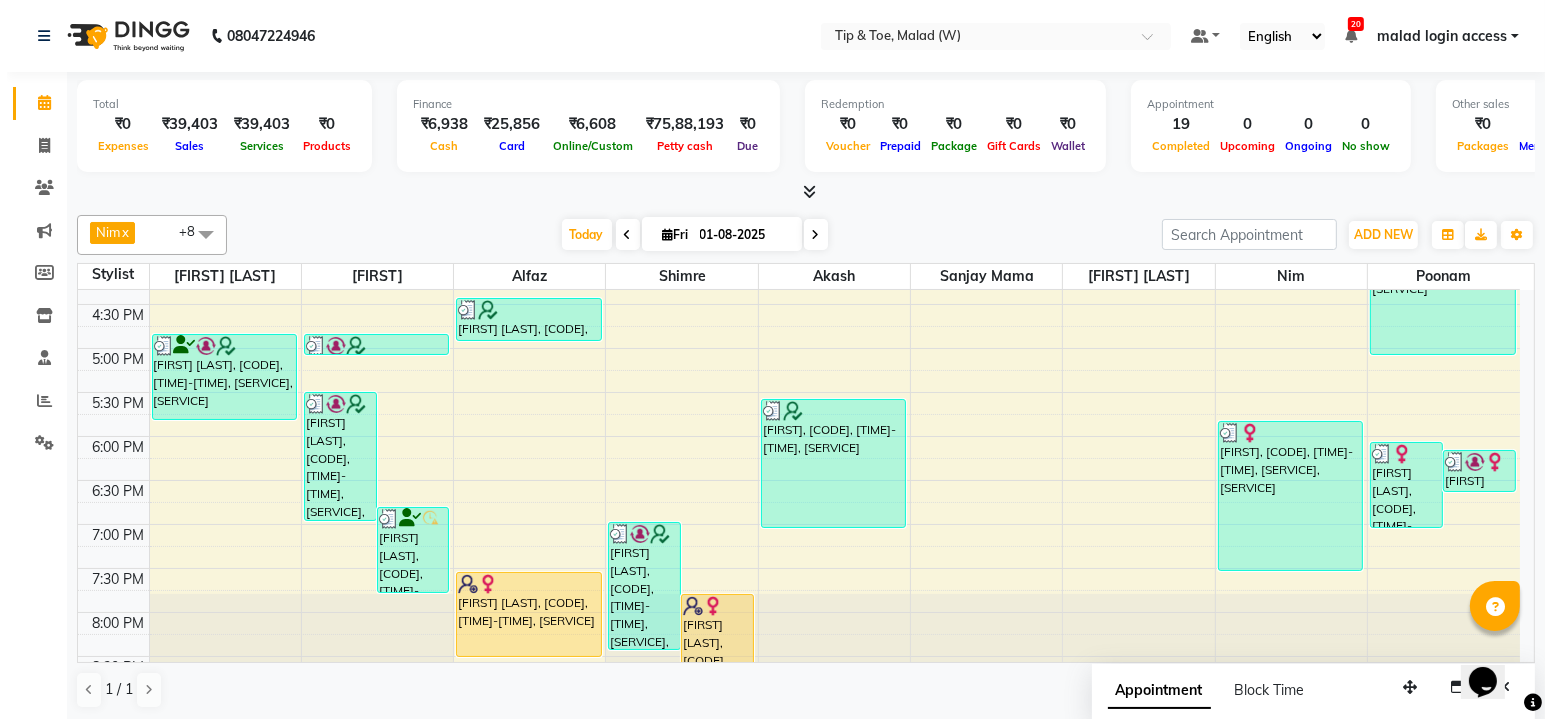 scroll, scrollTop: 749, scrollLeft: 0, axis: vertical 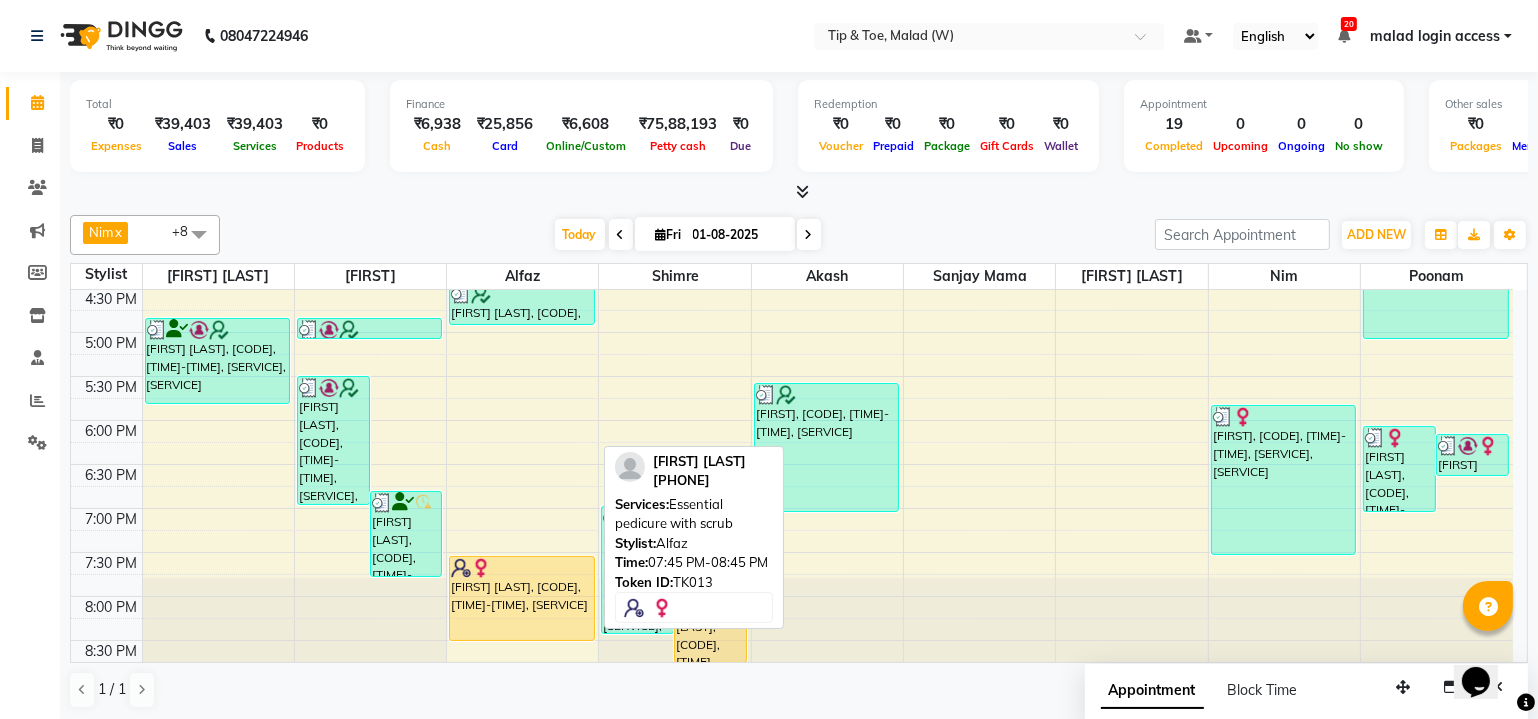 click on "[FIRST] [LAST], [CODE], [TIME]-[TIME], [SERVICE]" at bounding box center (522, 598) 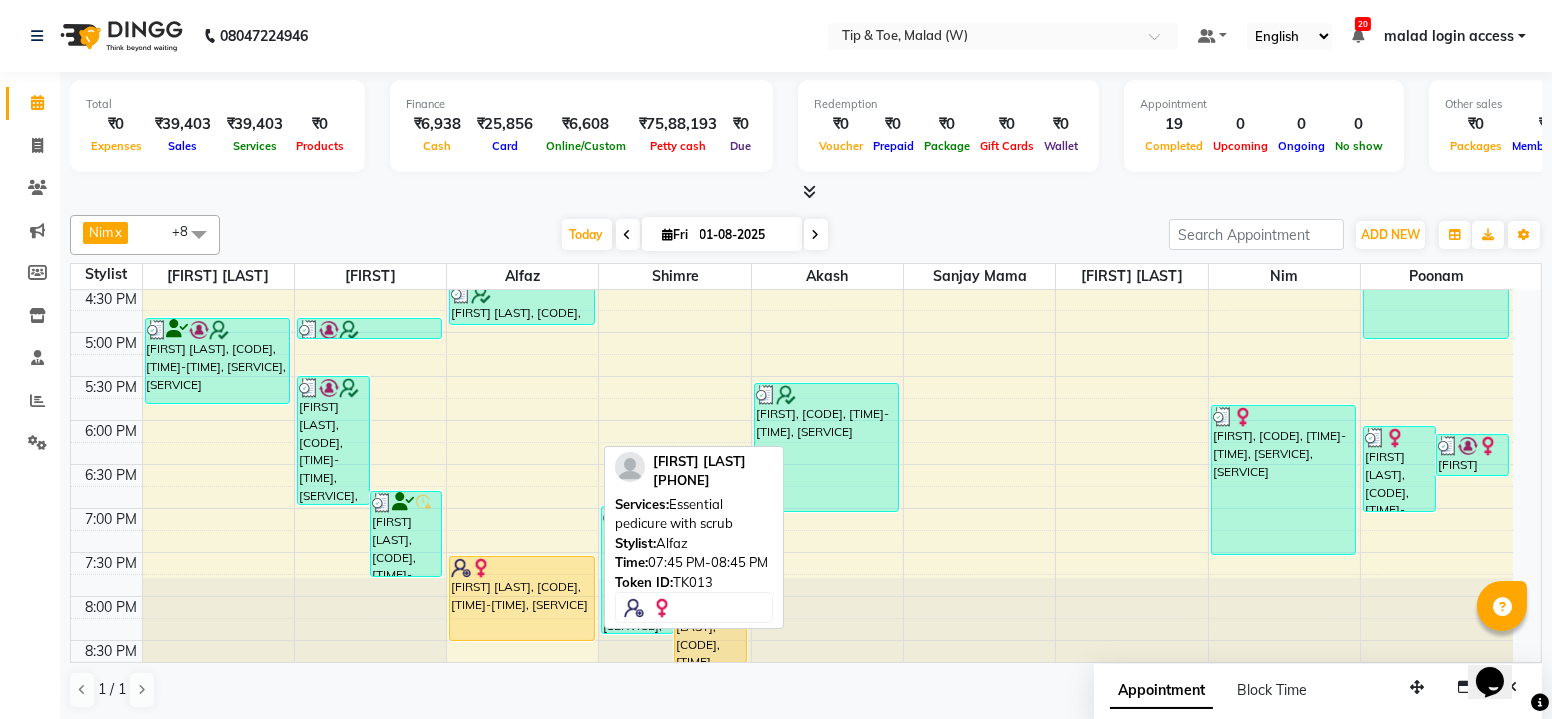 select on "1" 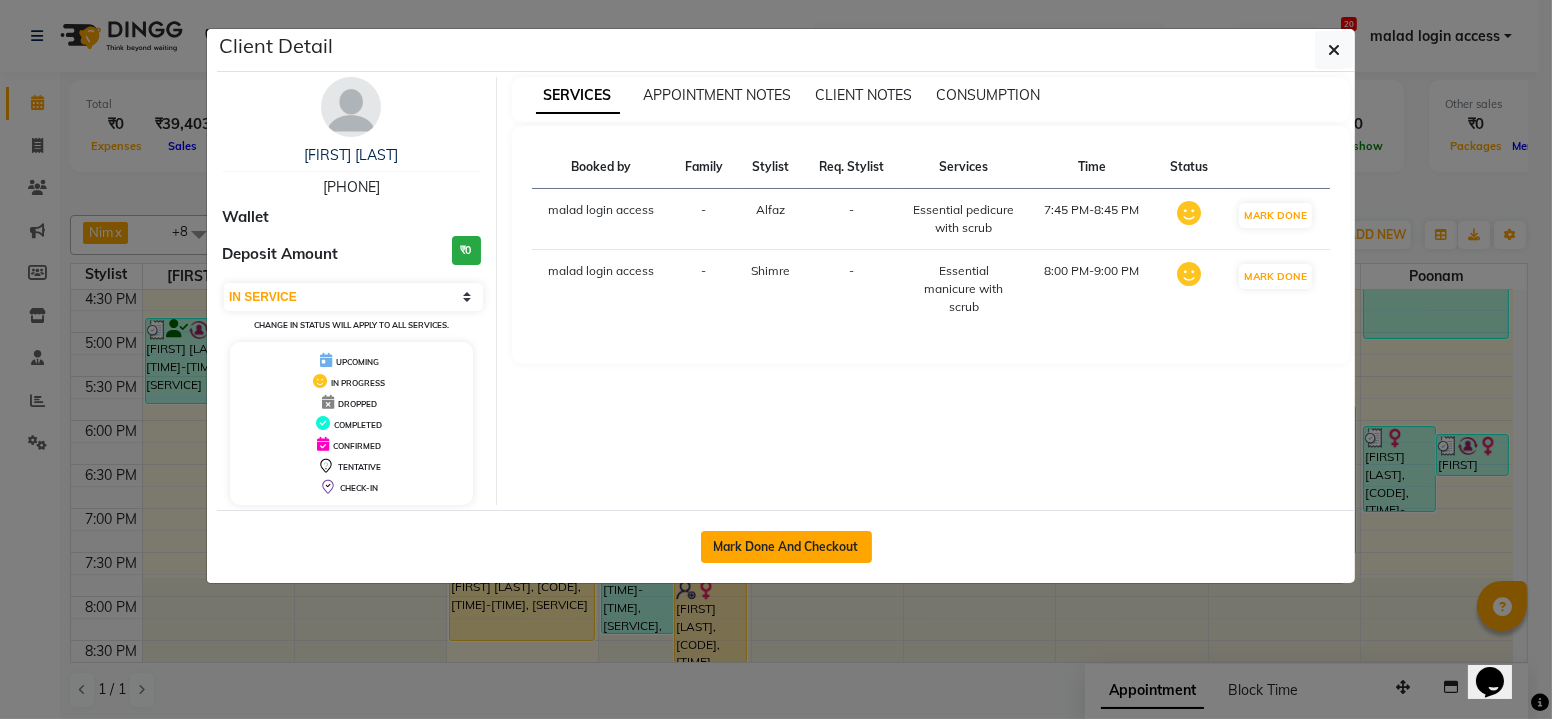click on "Mark Done And Checkout" 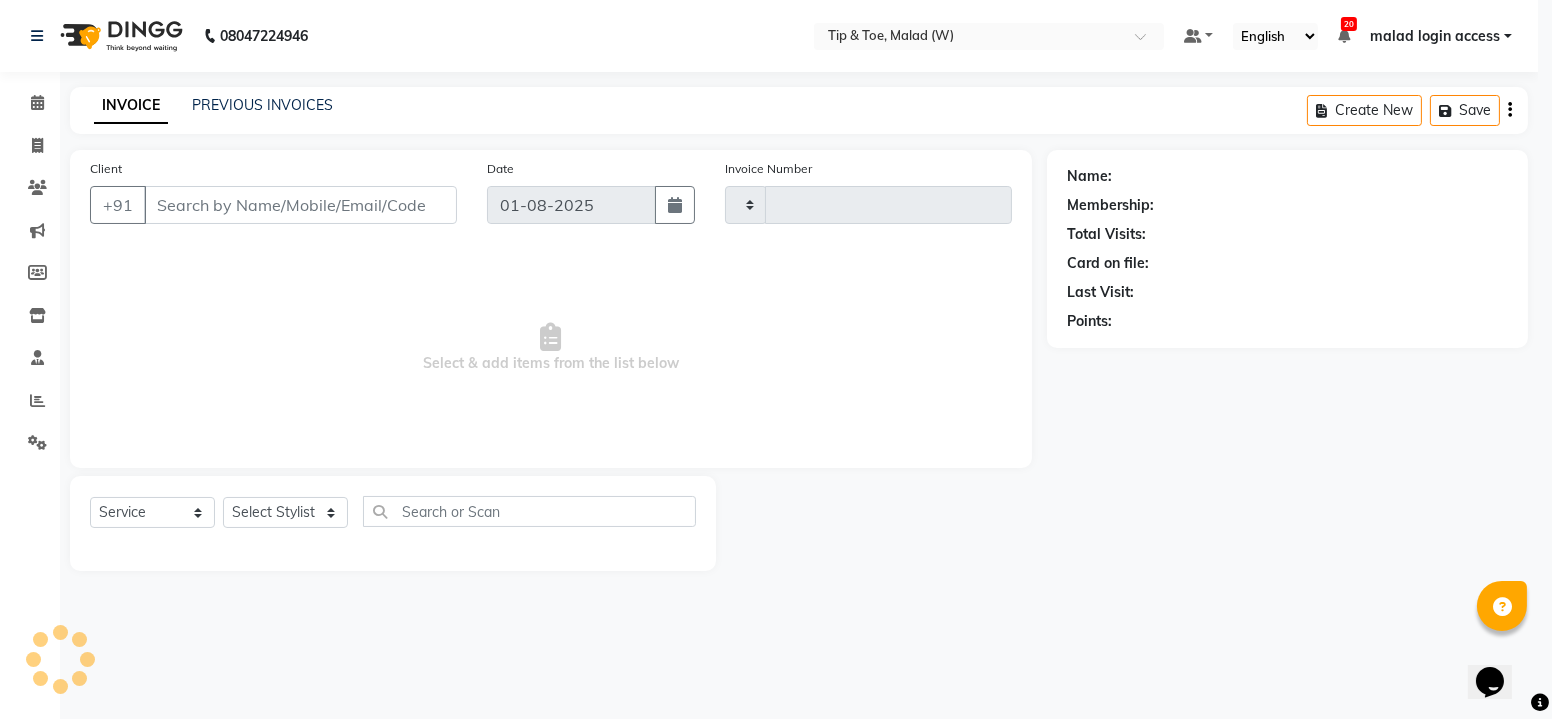type on "1952" 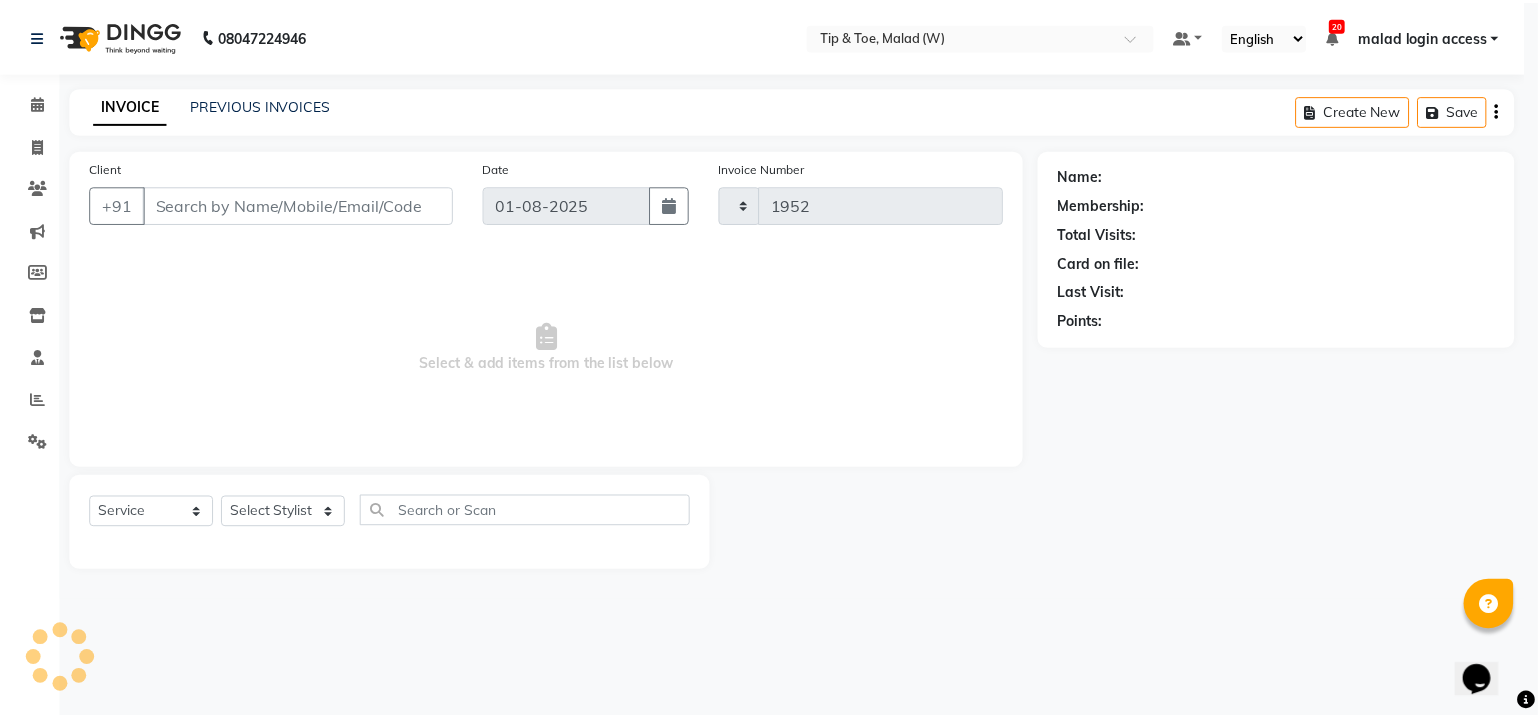 scroll, scrollTop: 0, scrollLeft: 0, axis: both 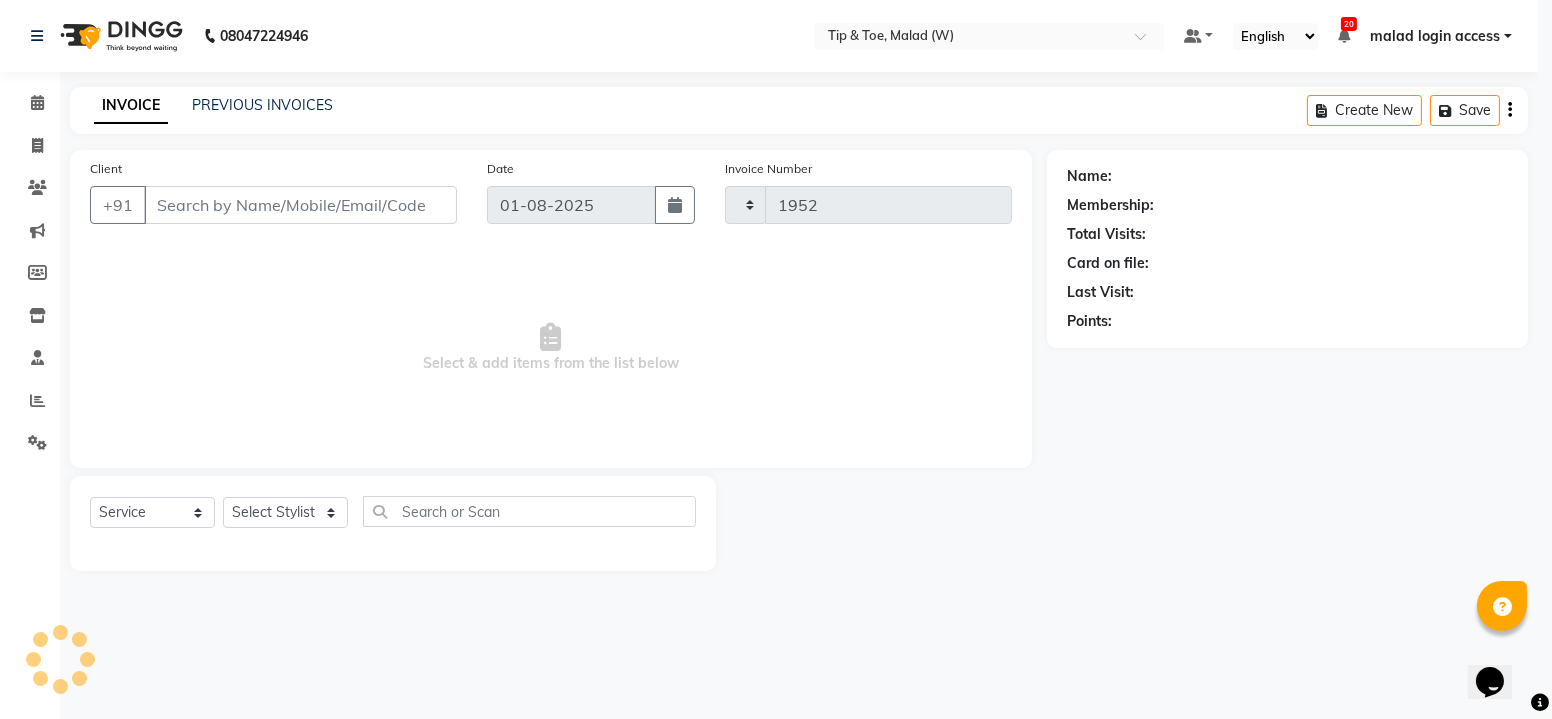 select on "5930" 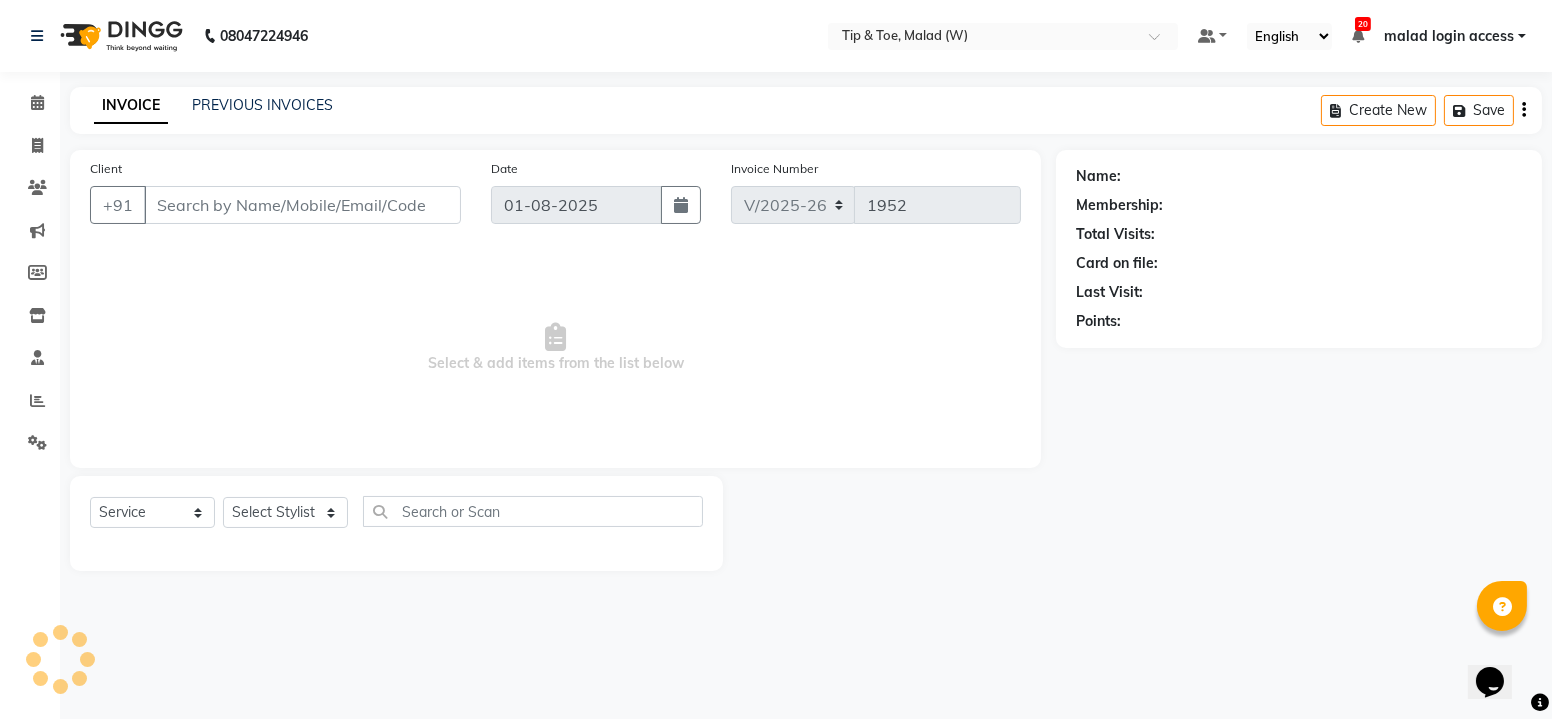 type on "[PHONE]" 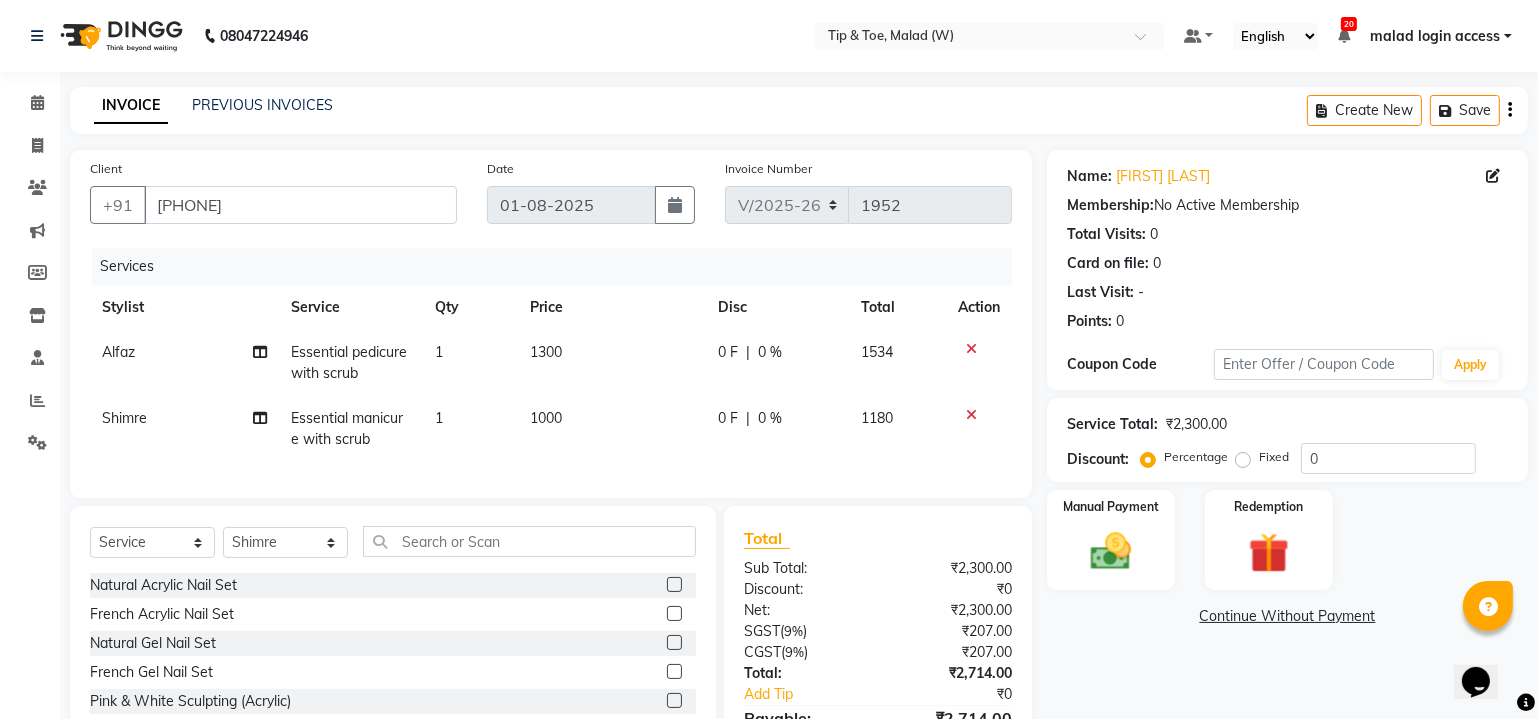 click on "Essential pedicure with scrub" 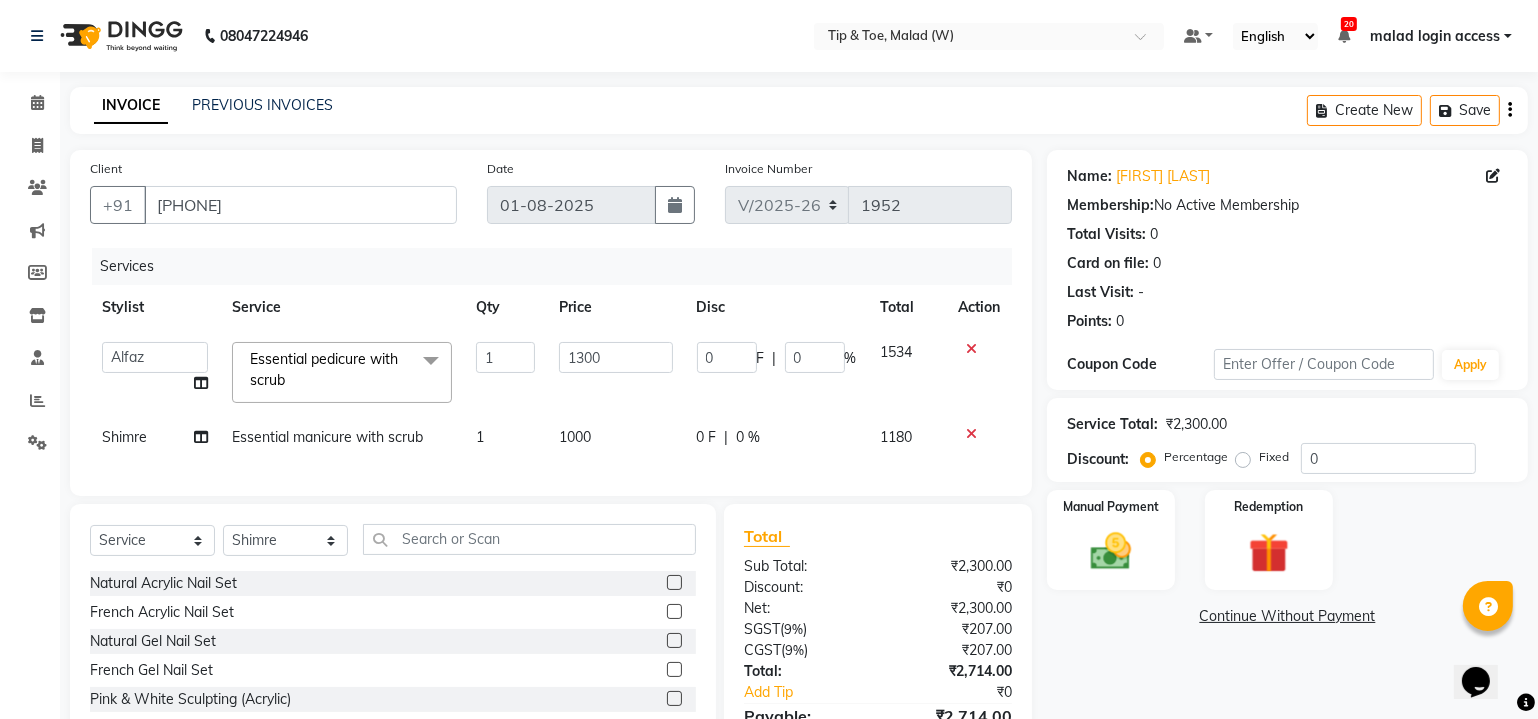 click on "Essential pedicure with scrub" 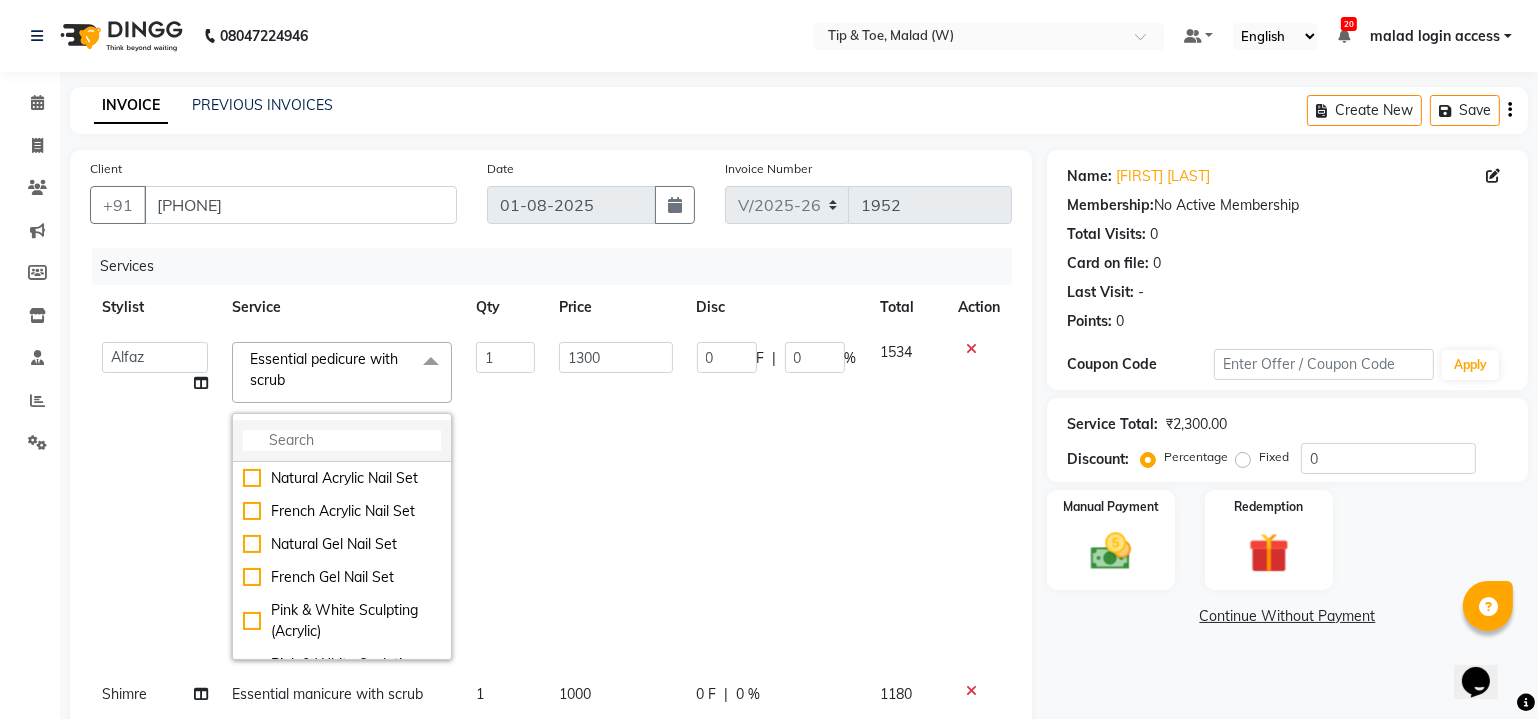 click 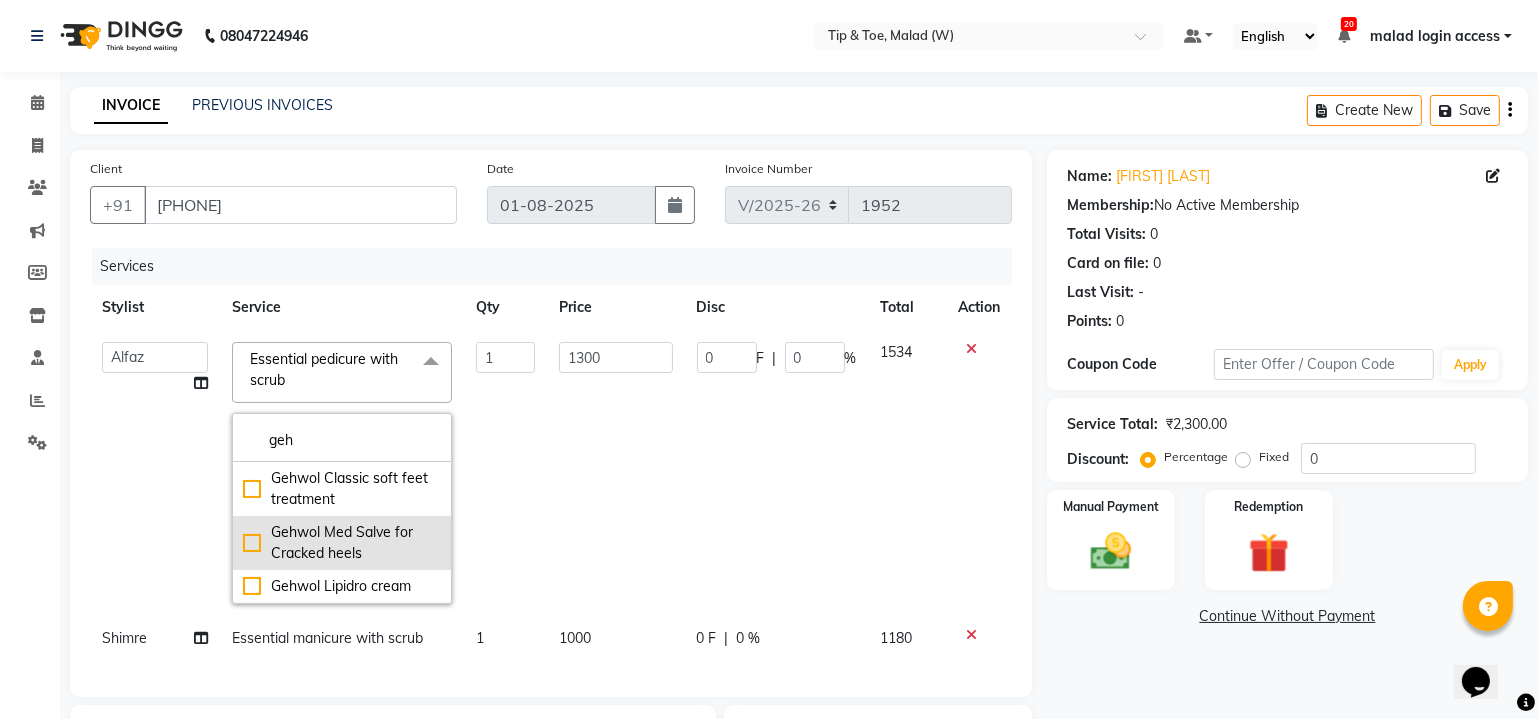 type on "geh" 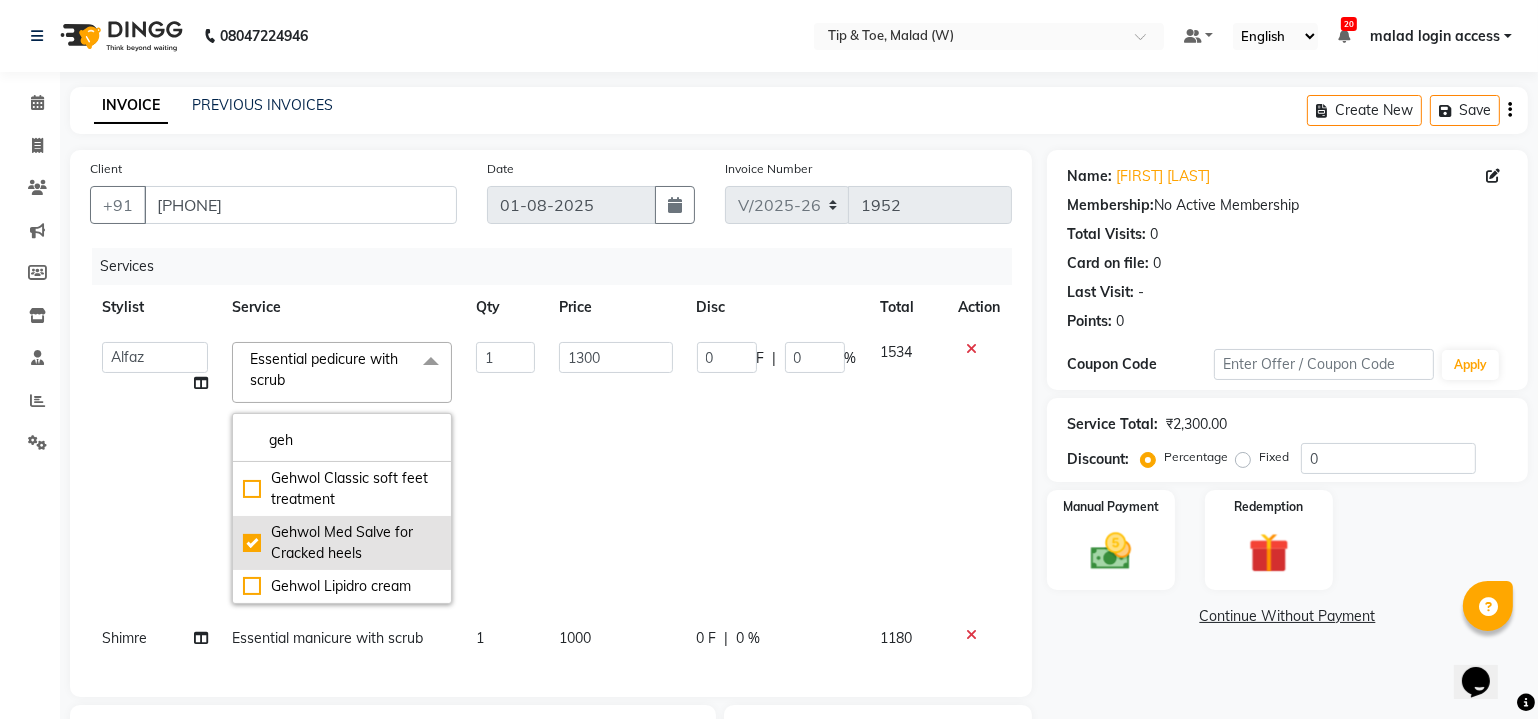 checkbox on "true" 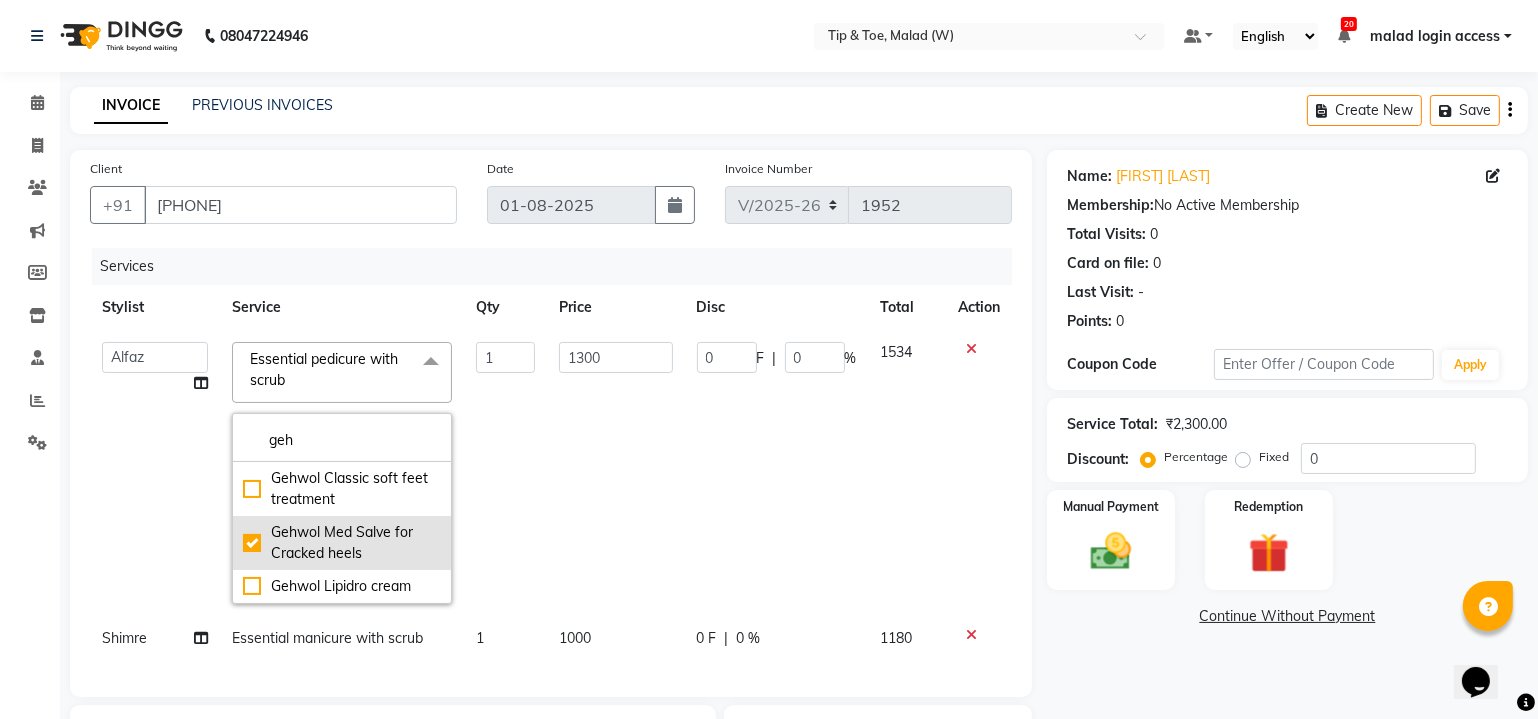 type on "3500" 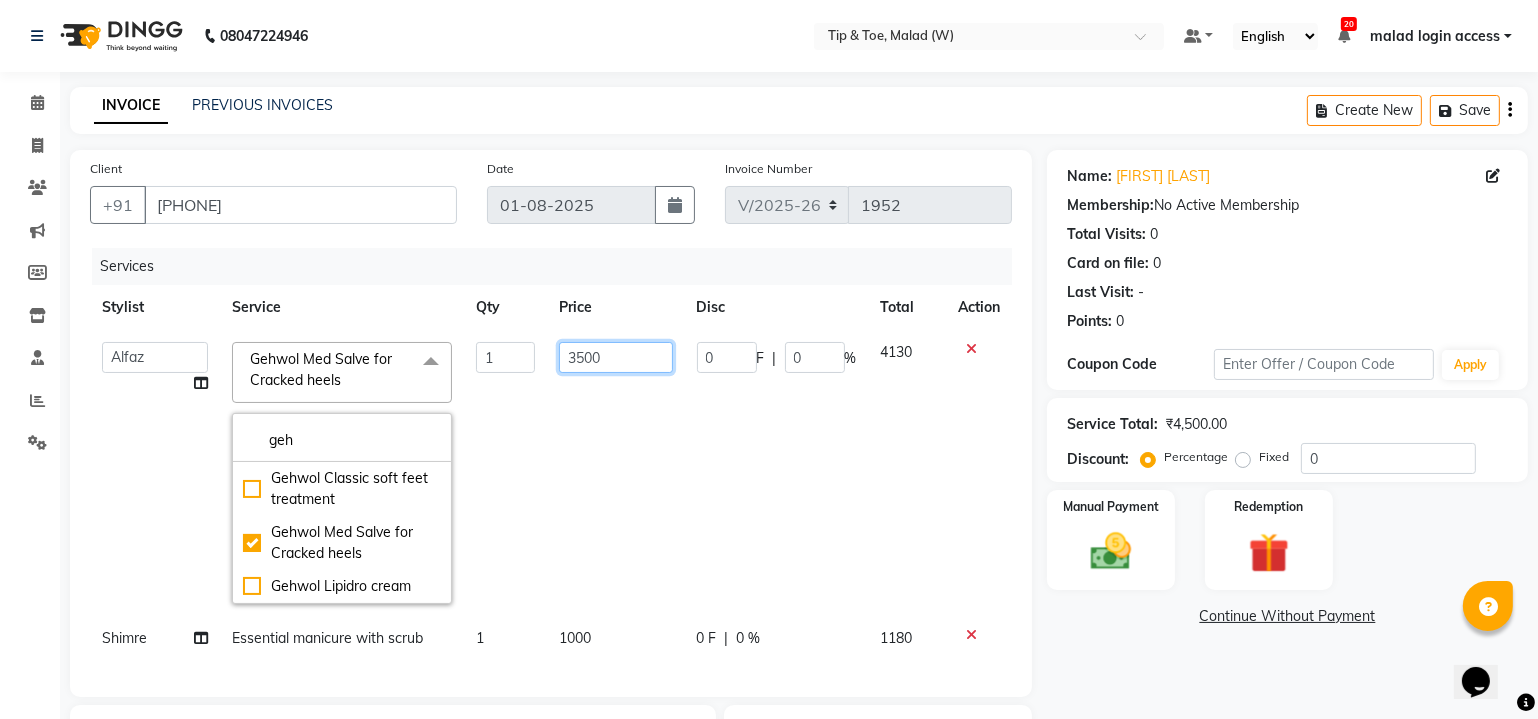 click on "3500" 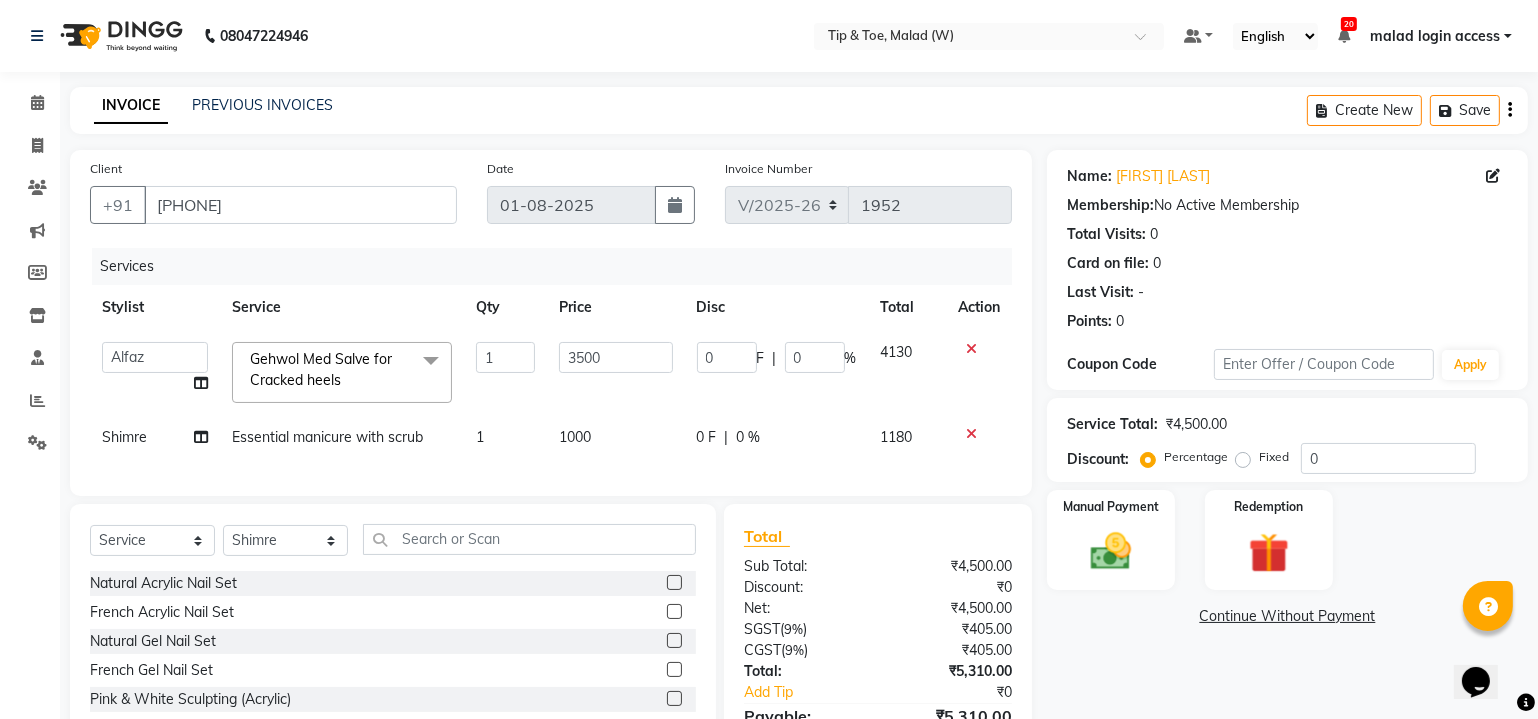 click on "0 F | 0 %" 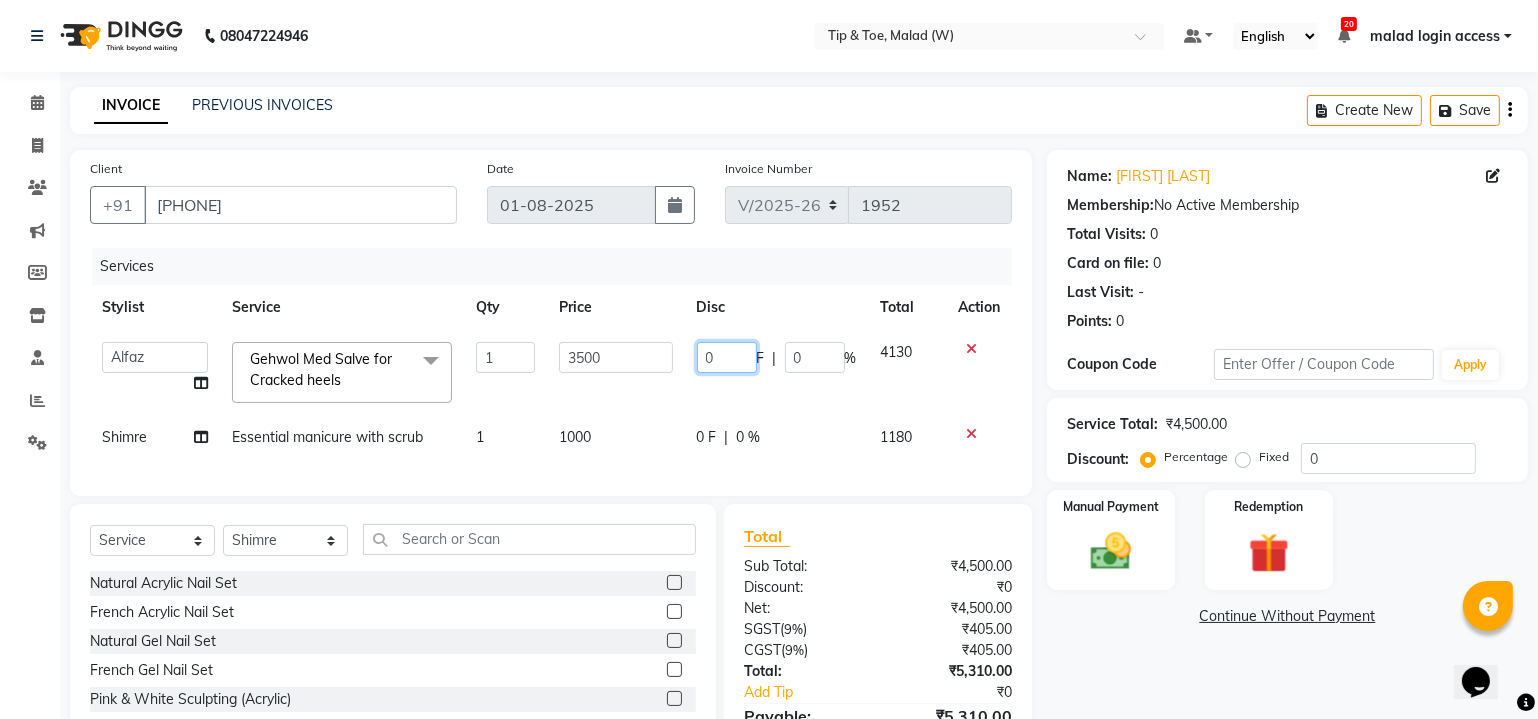 click on "0" 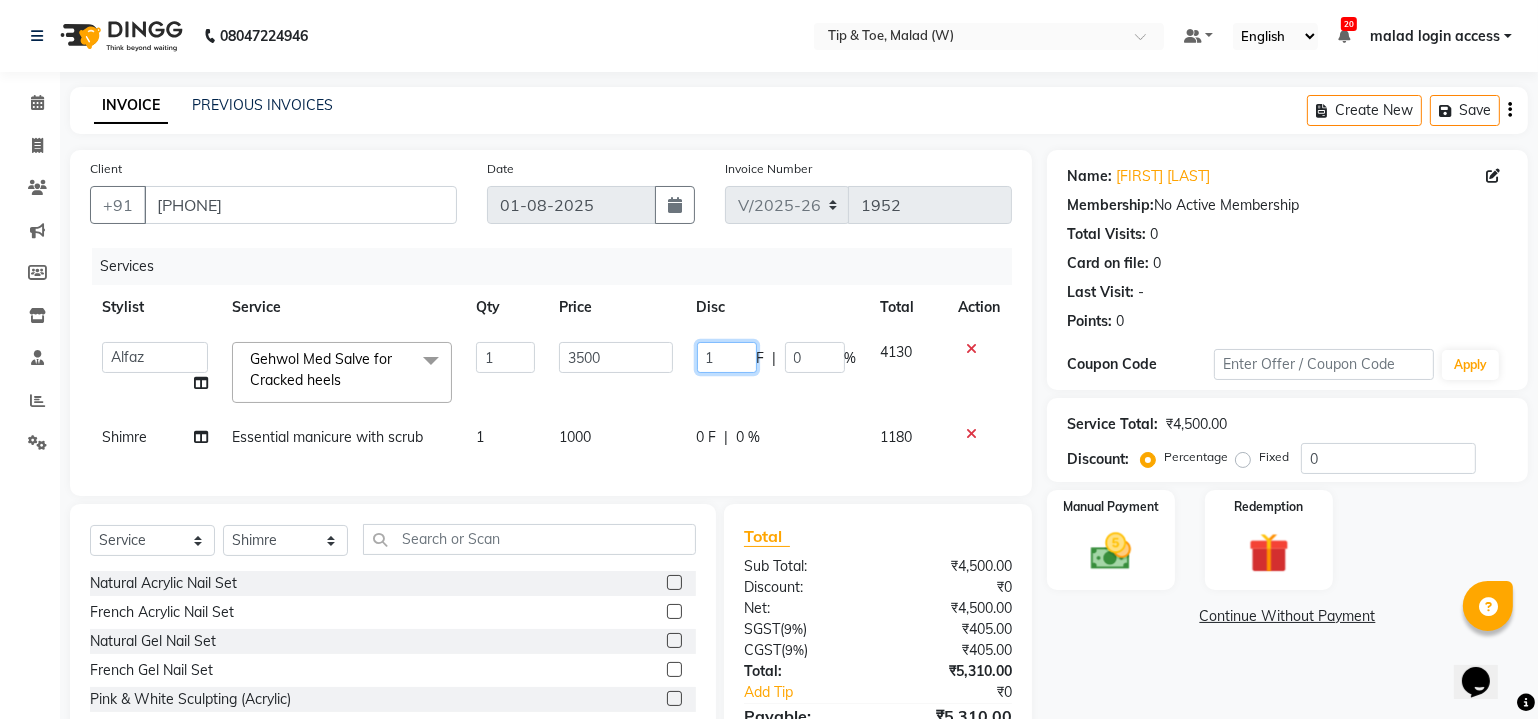 type on "10" 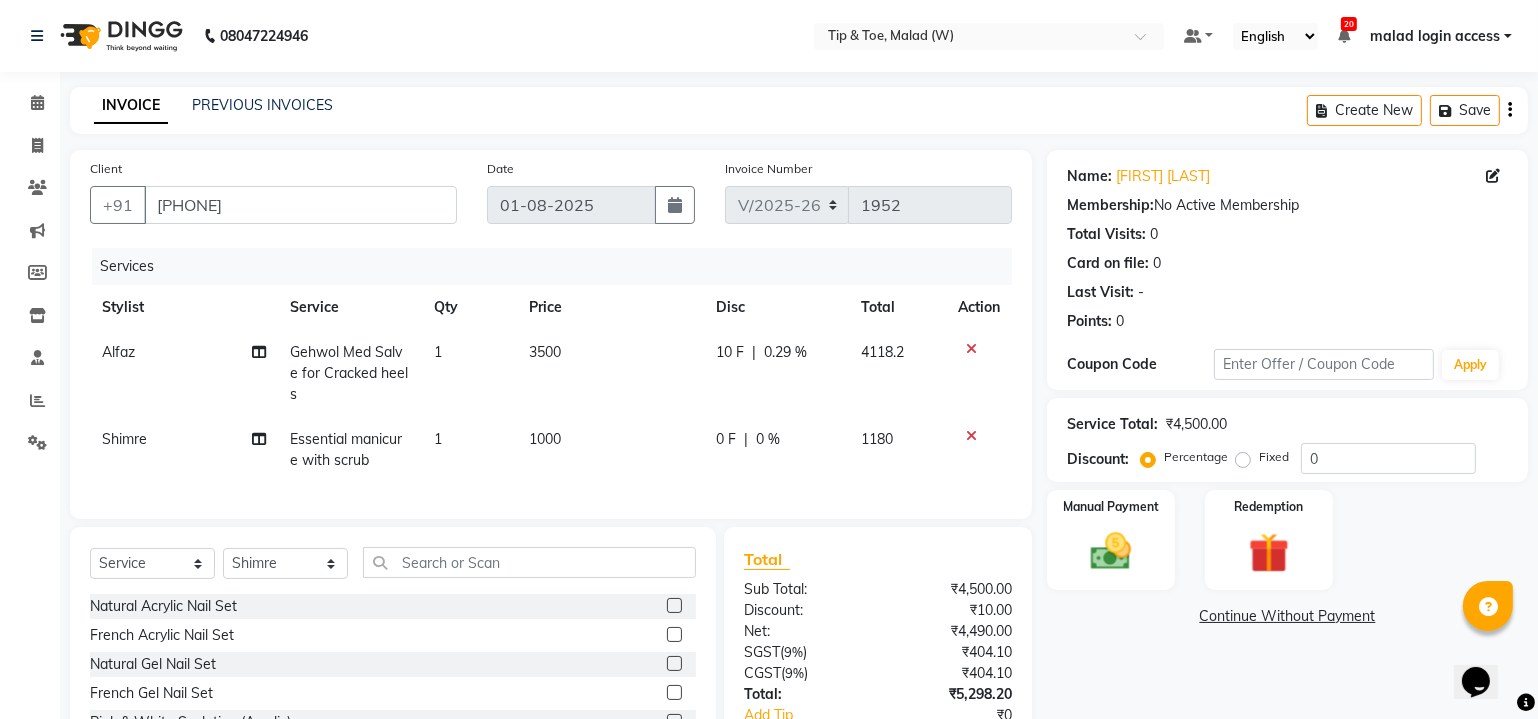 scroll, scrollTop: 145, scrollLeft: 0, axis: vertical 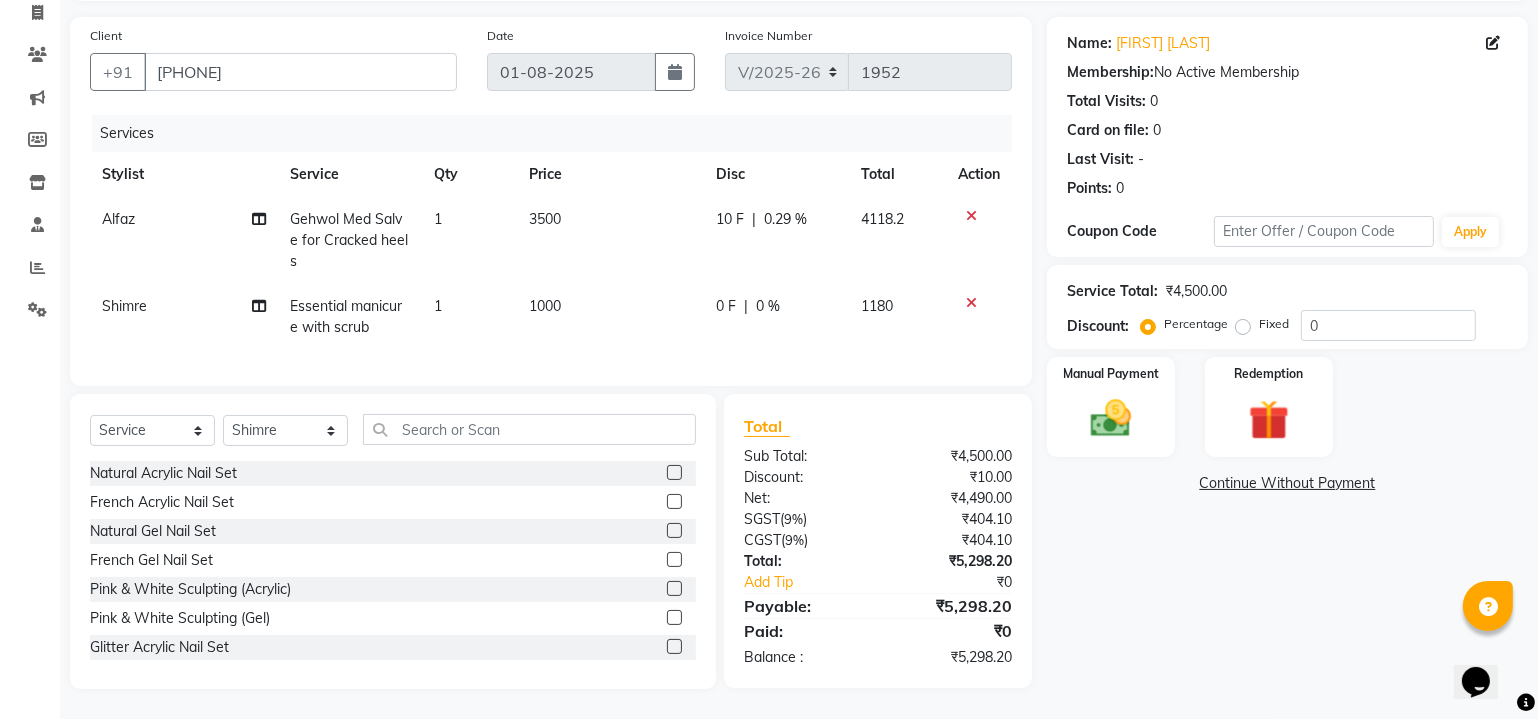 click on "10 F" 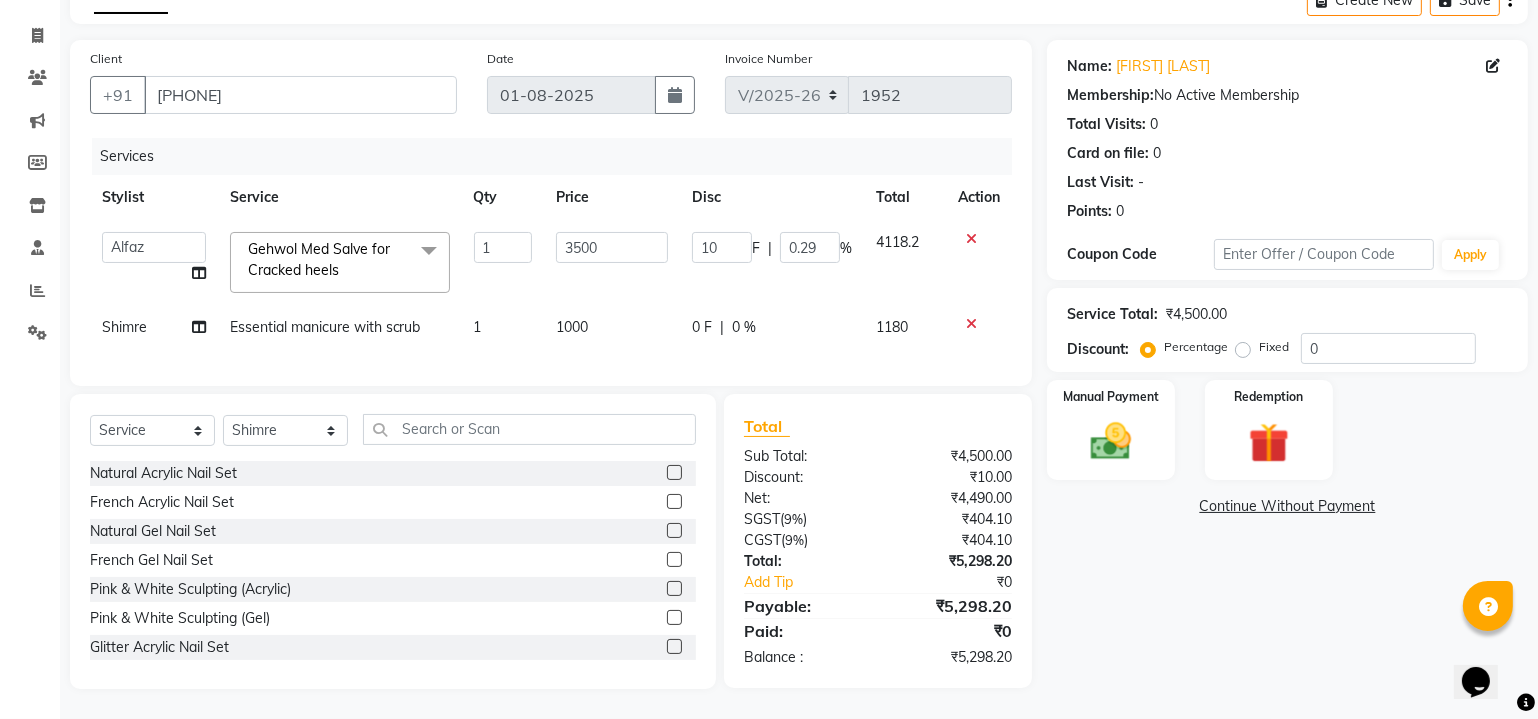scroll, scrollTop: 121, scrollLeft: 0, axis: vertical 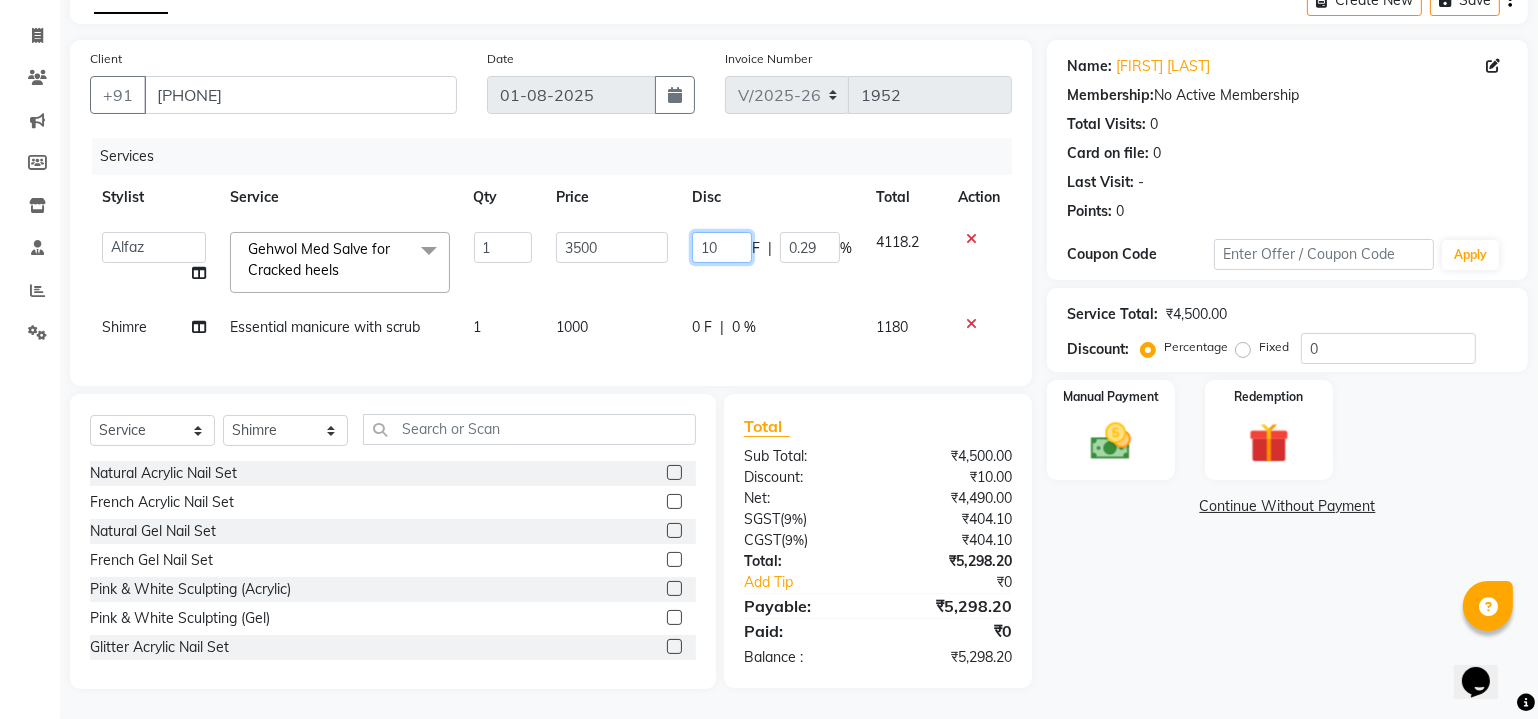 click on "10" 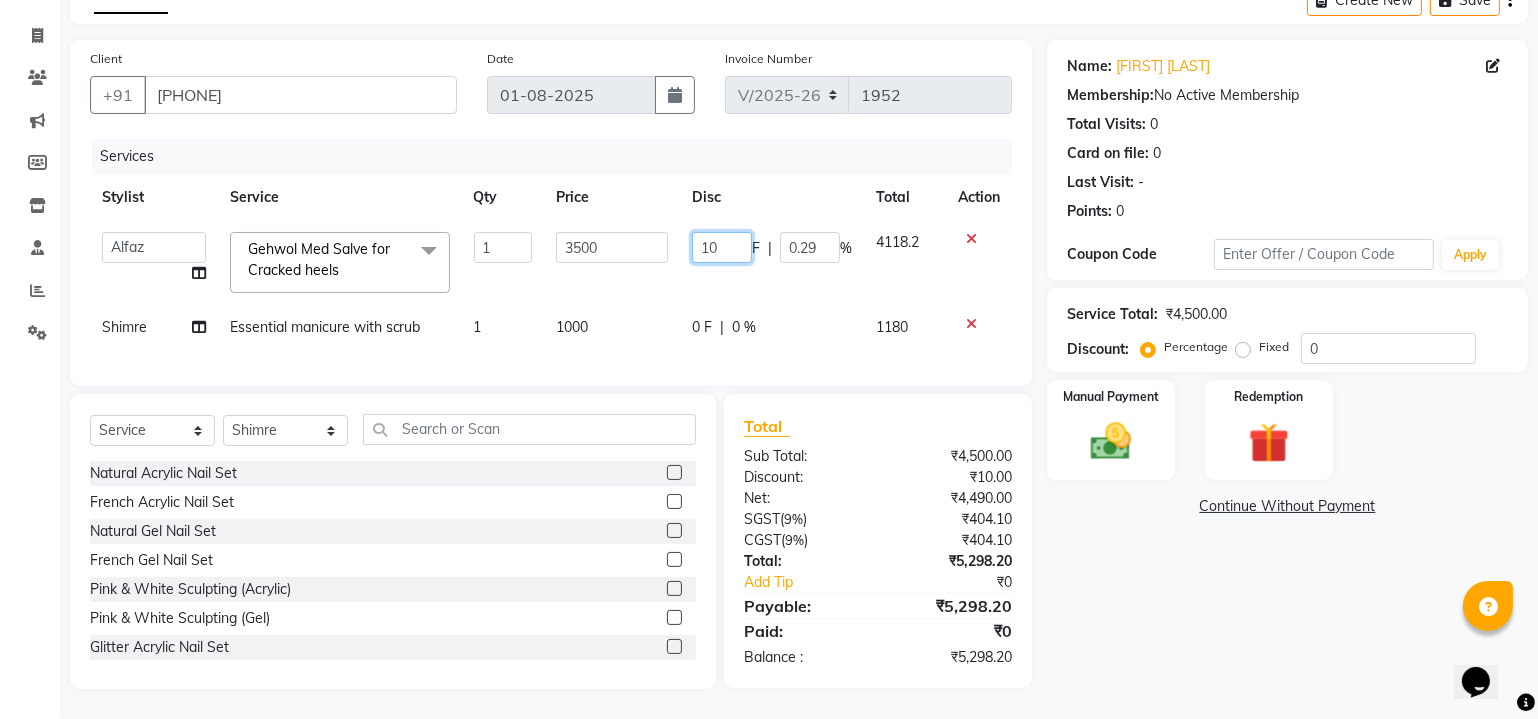 type on "1" 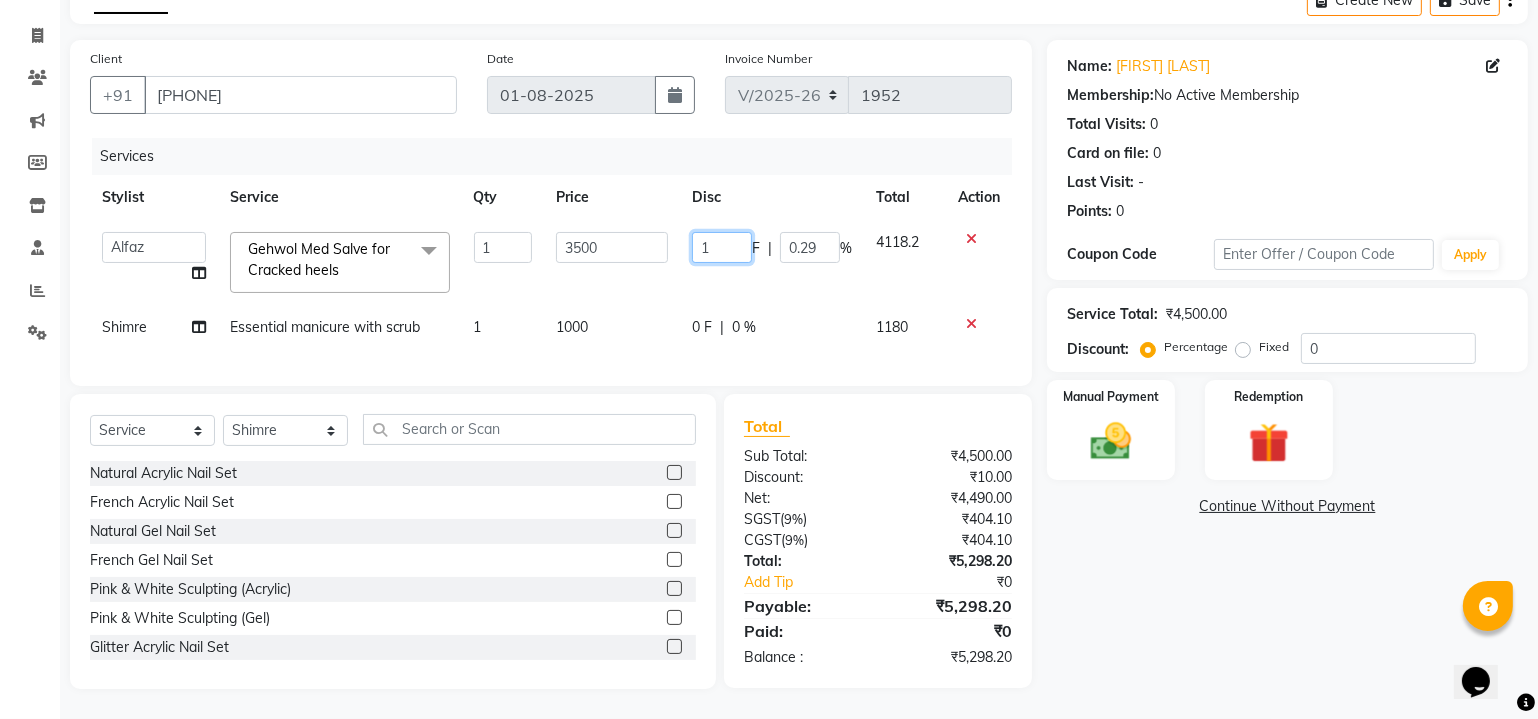 type 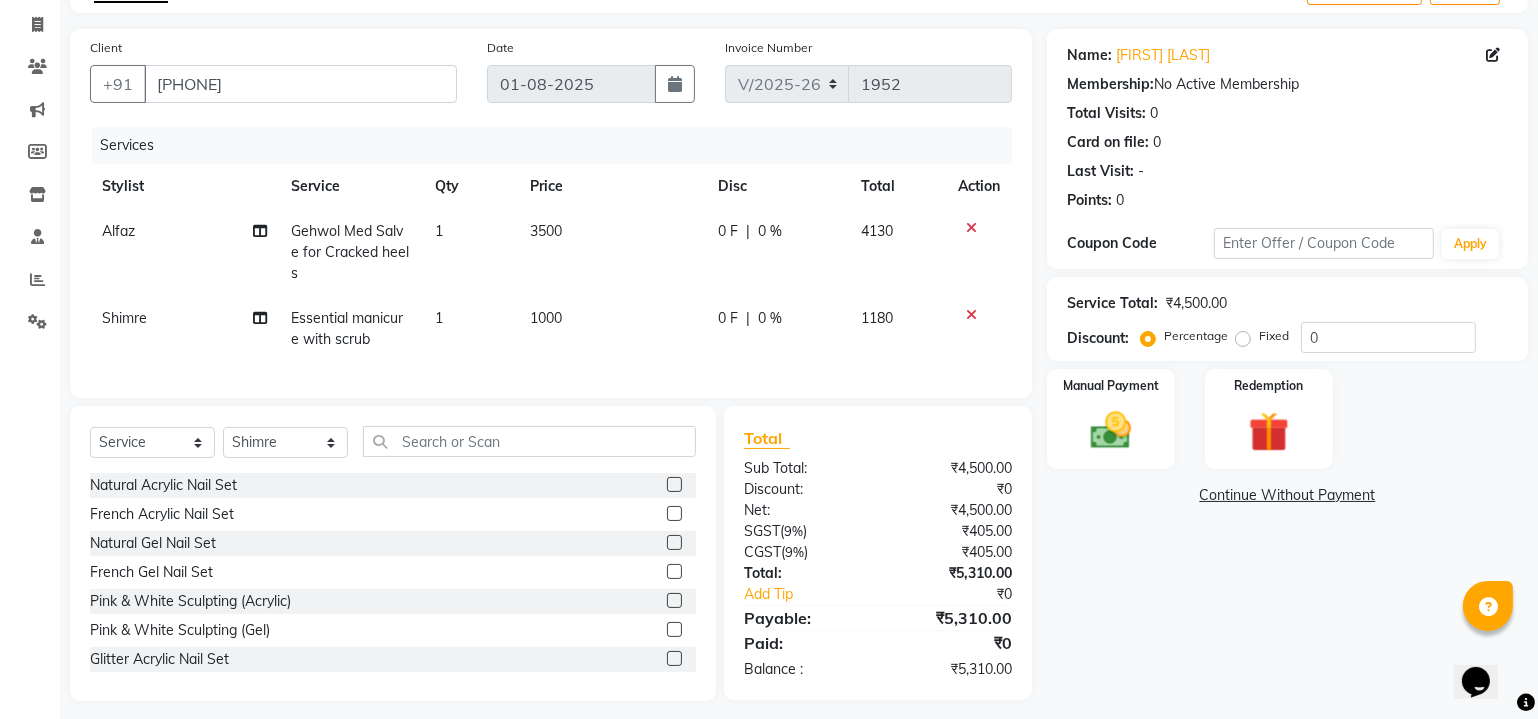 click on "0 F | 0 %" 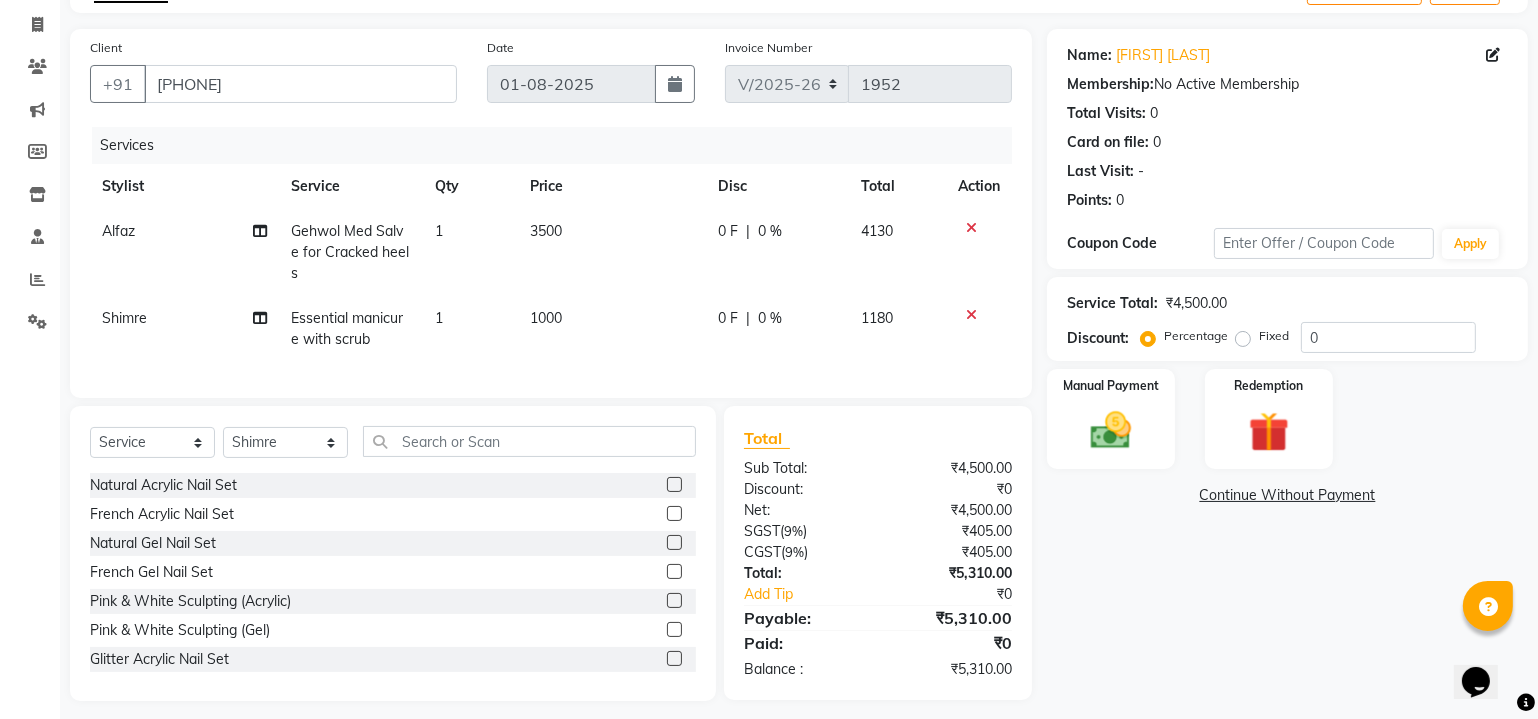 select on "41813" 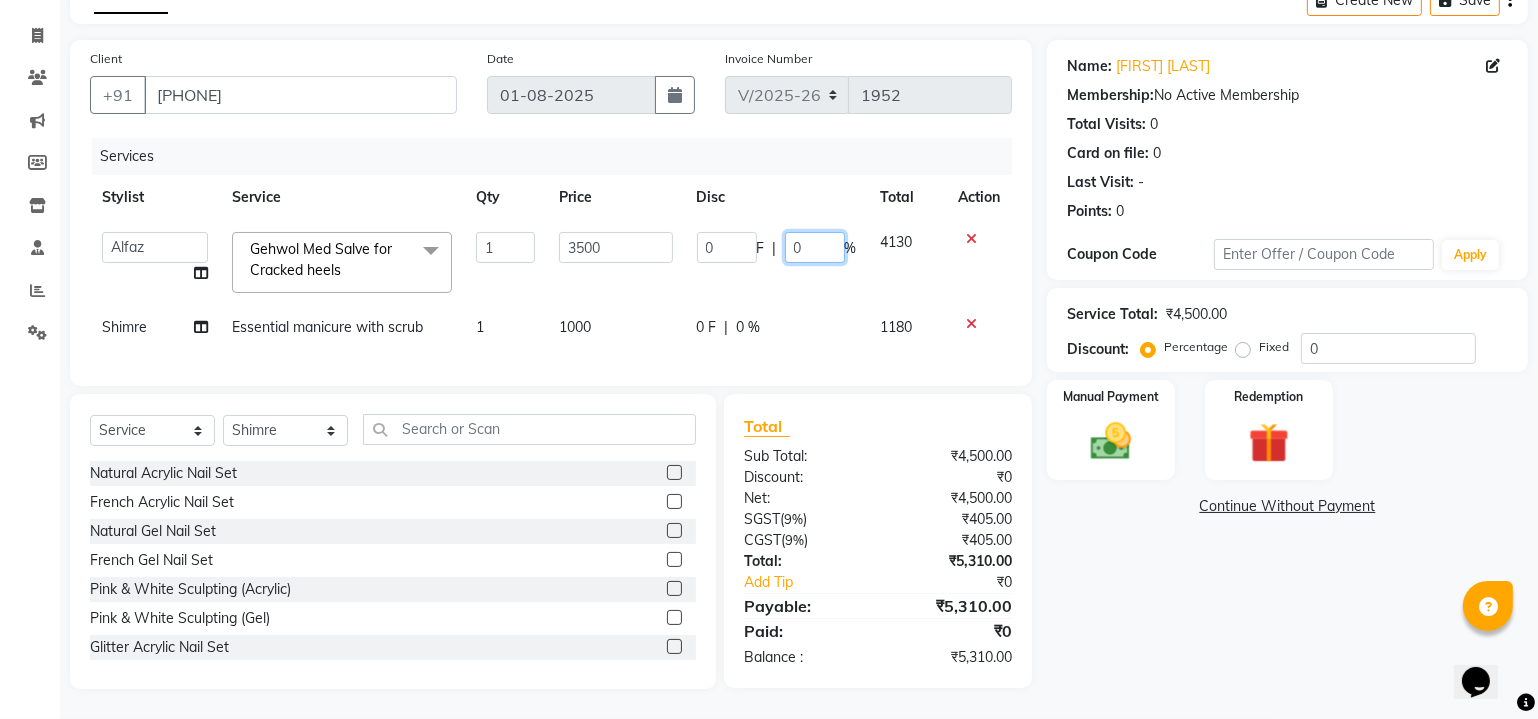 click on "0" 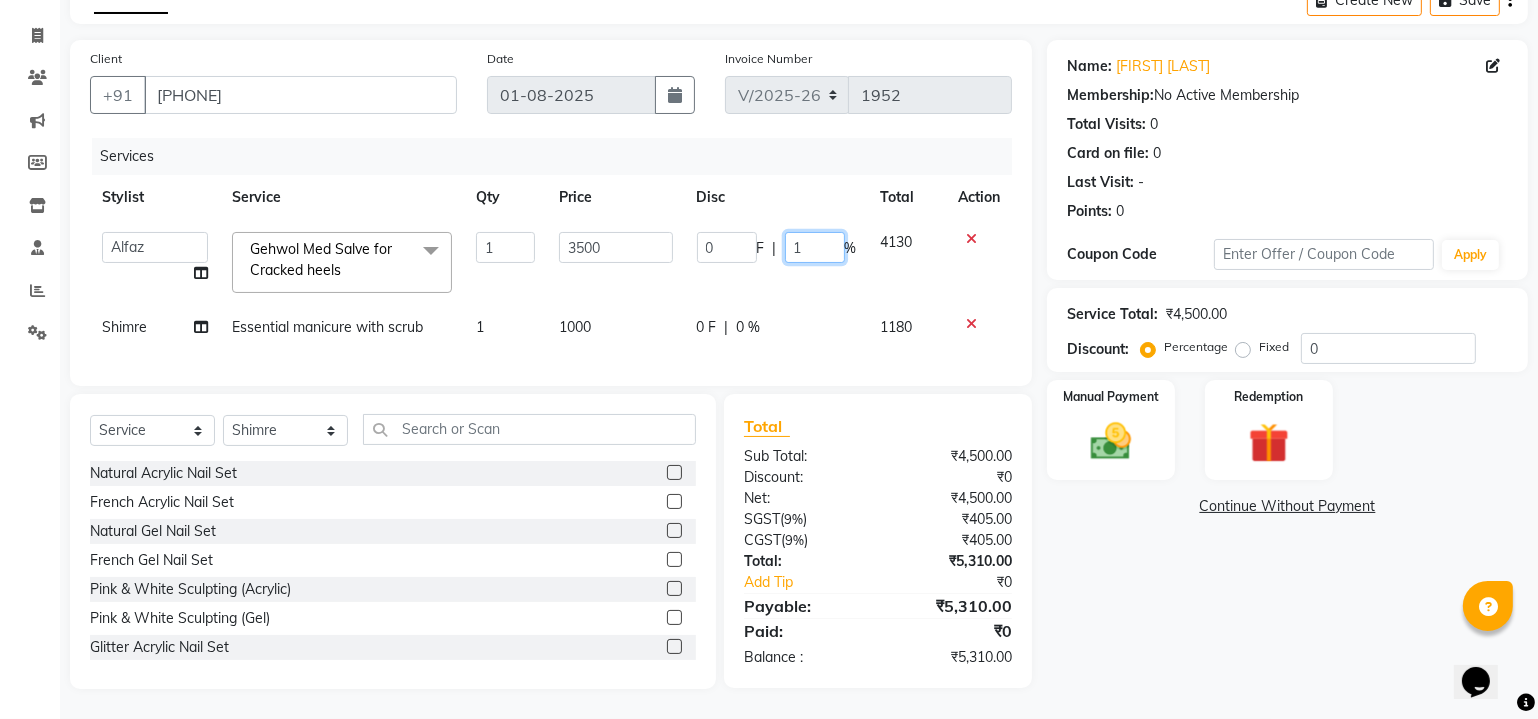 type on "10" 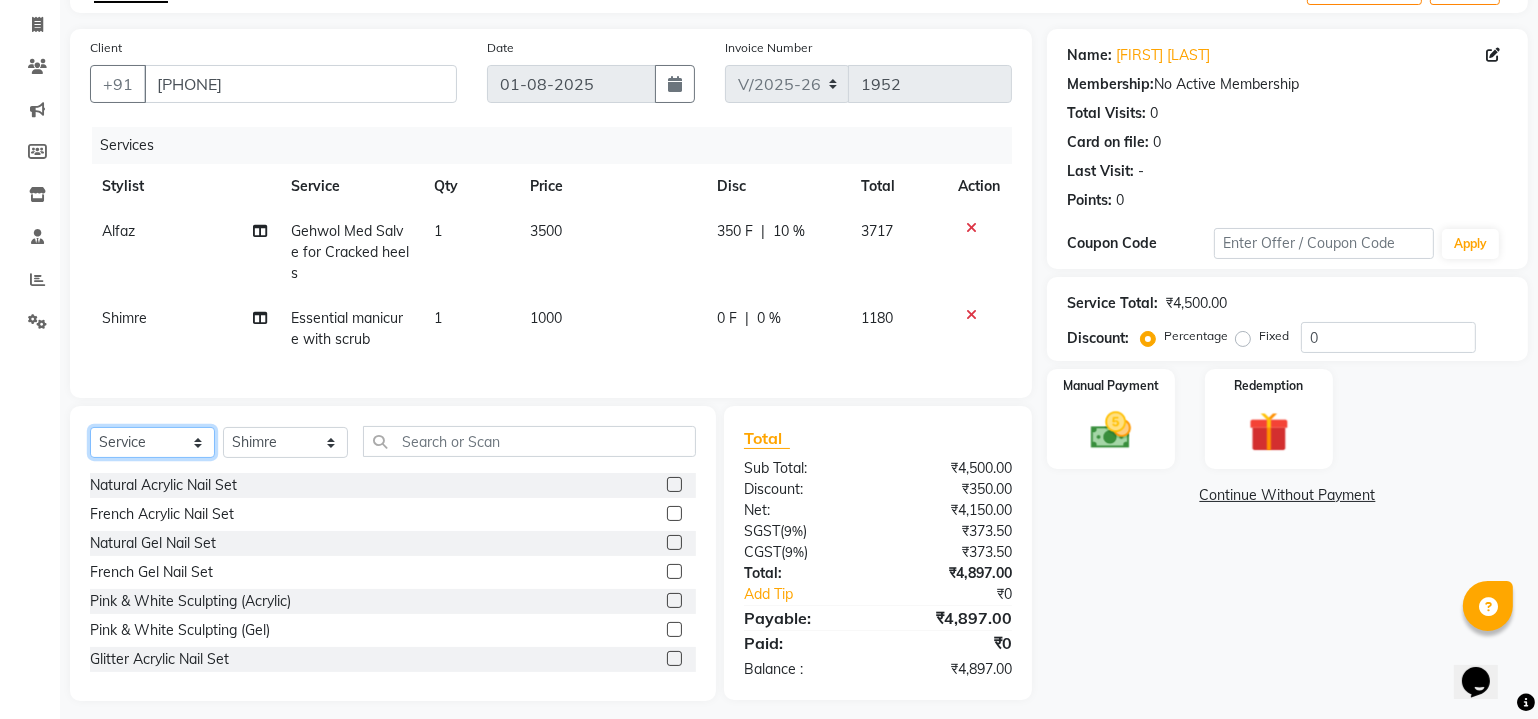 scroll, scrollTop: 145, scrollLeft: 0, axis: vertical 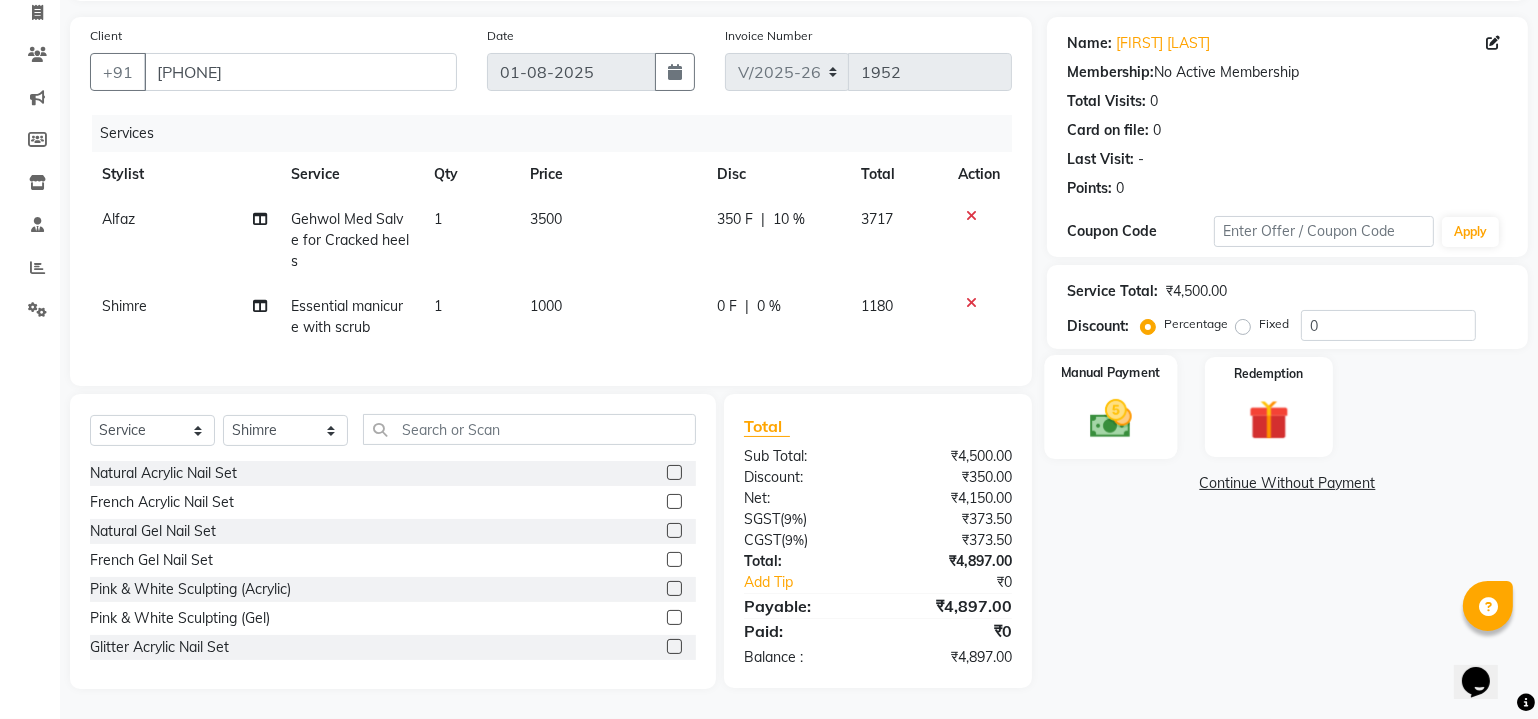 click 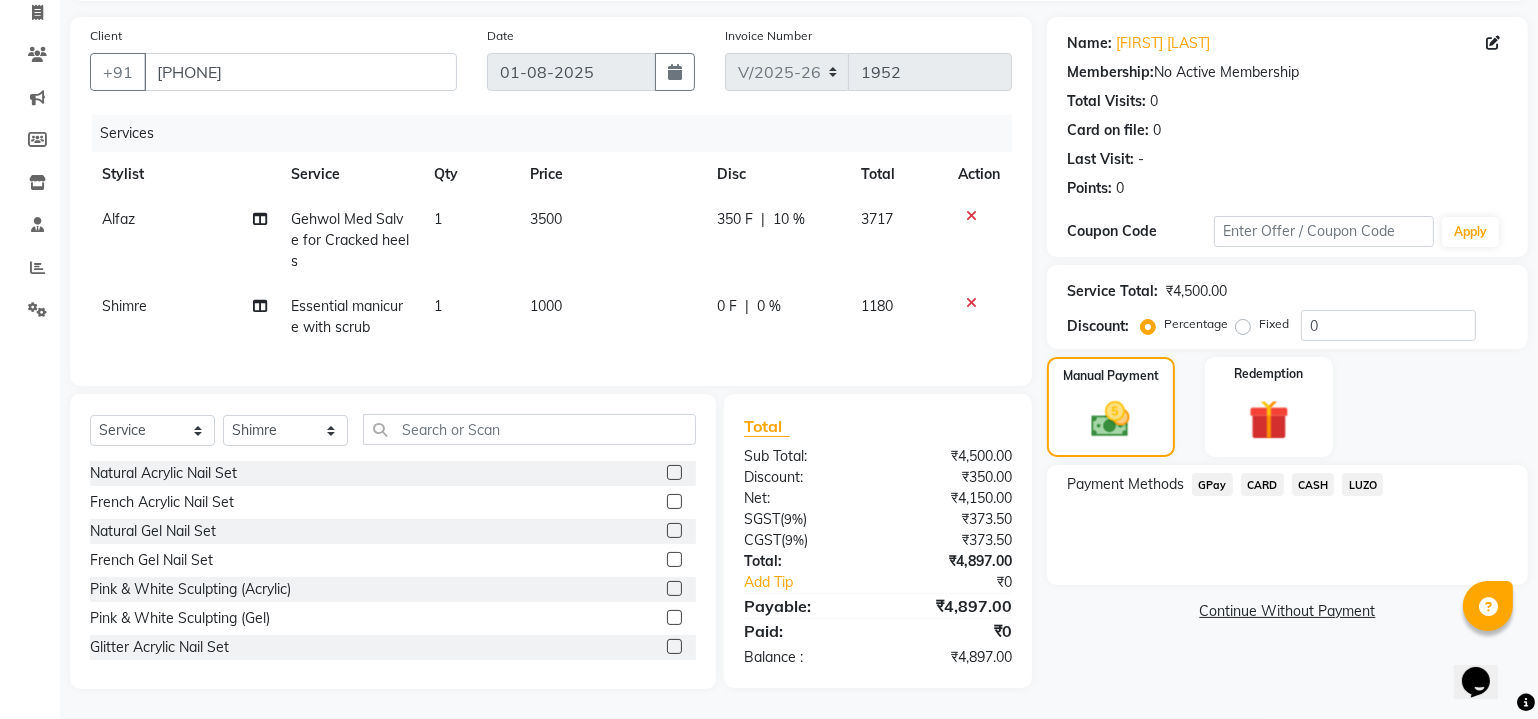 click on "GPay" 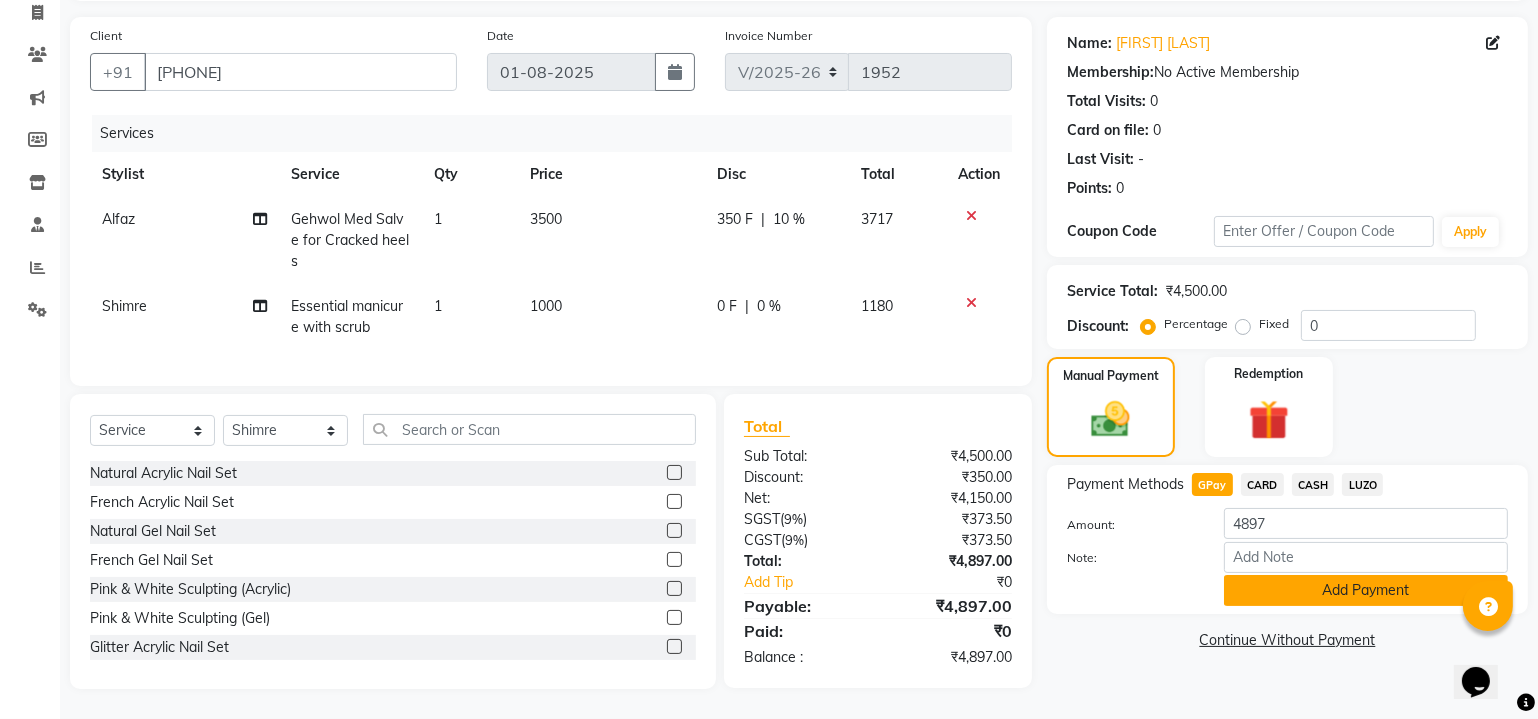 click on "Add Payment" 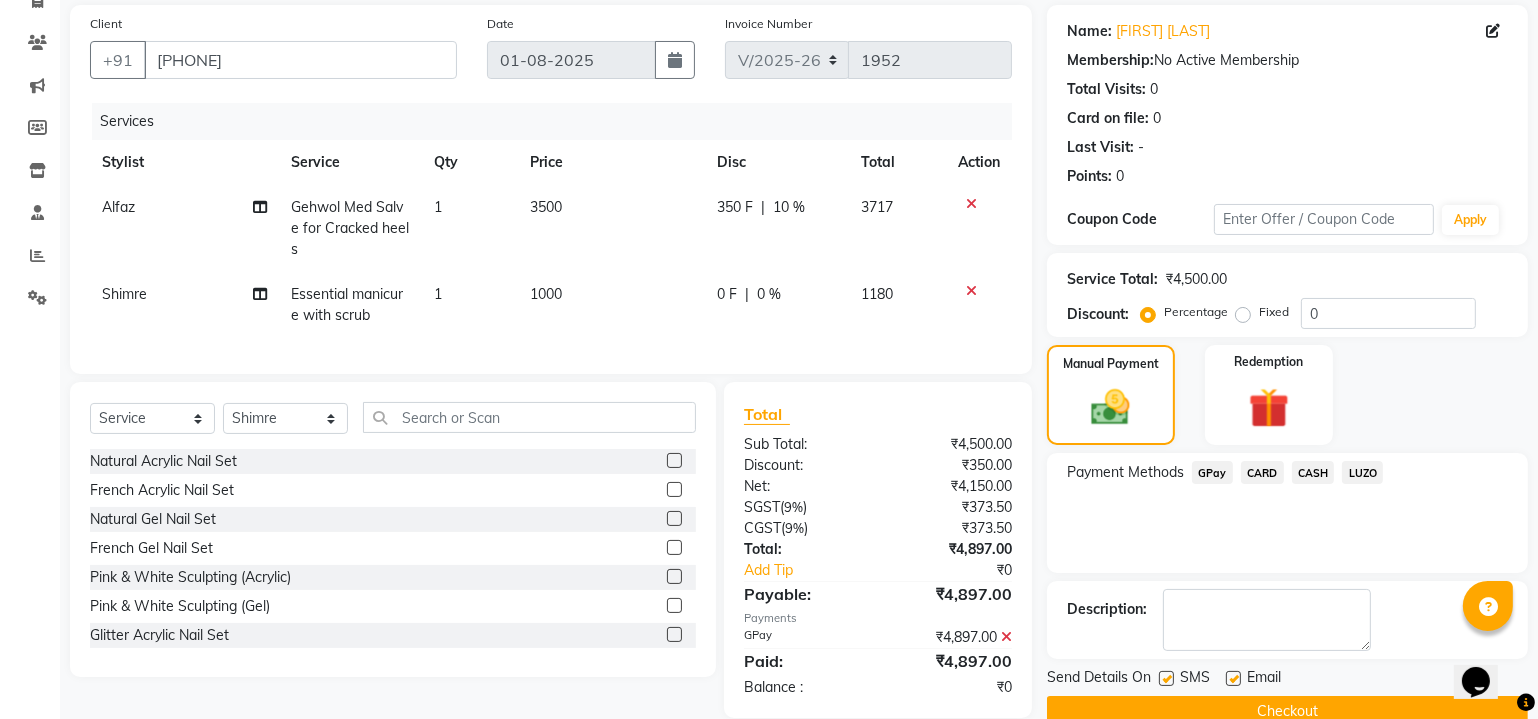 scroll, scrollTop: 185, scrollLeft: 0, axis: vertical 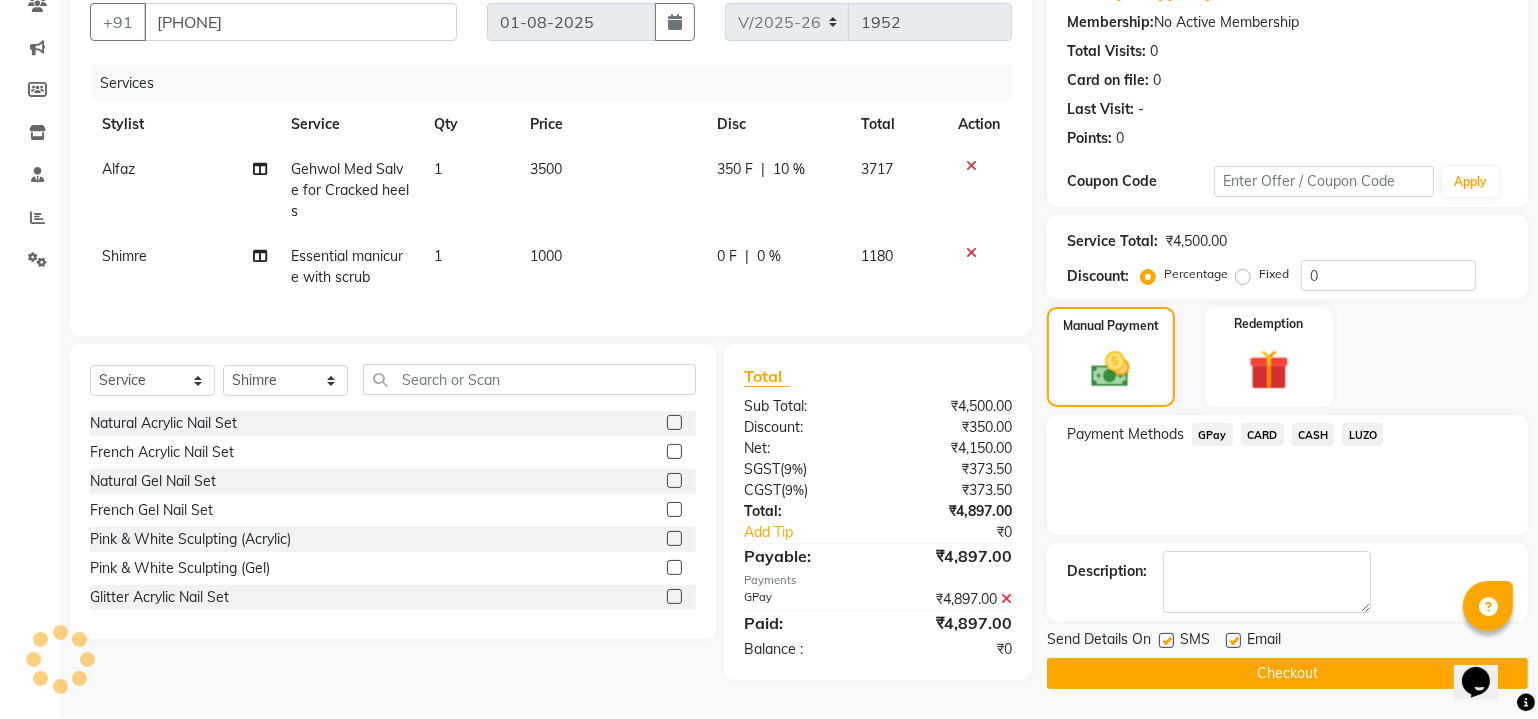 click on "Checkout" 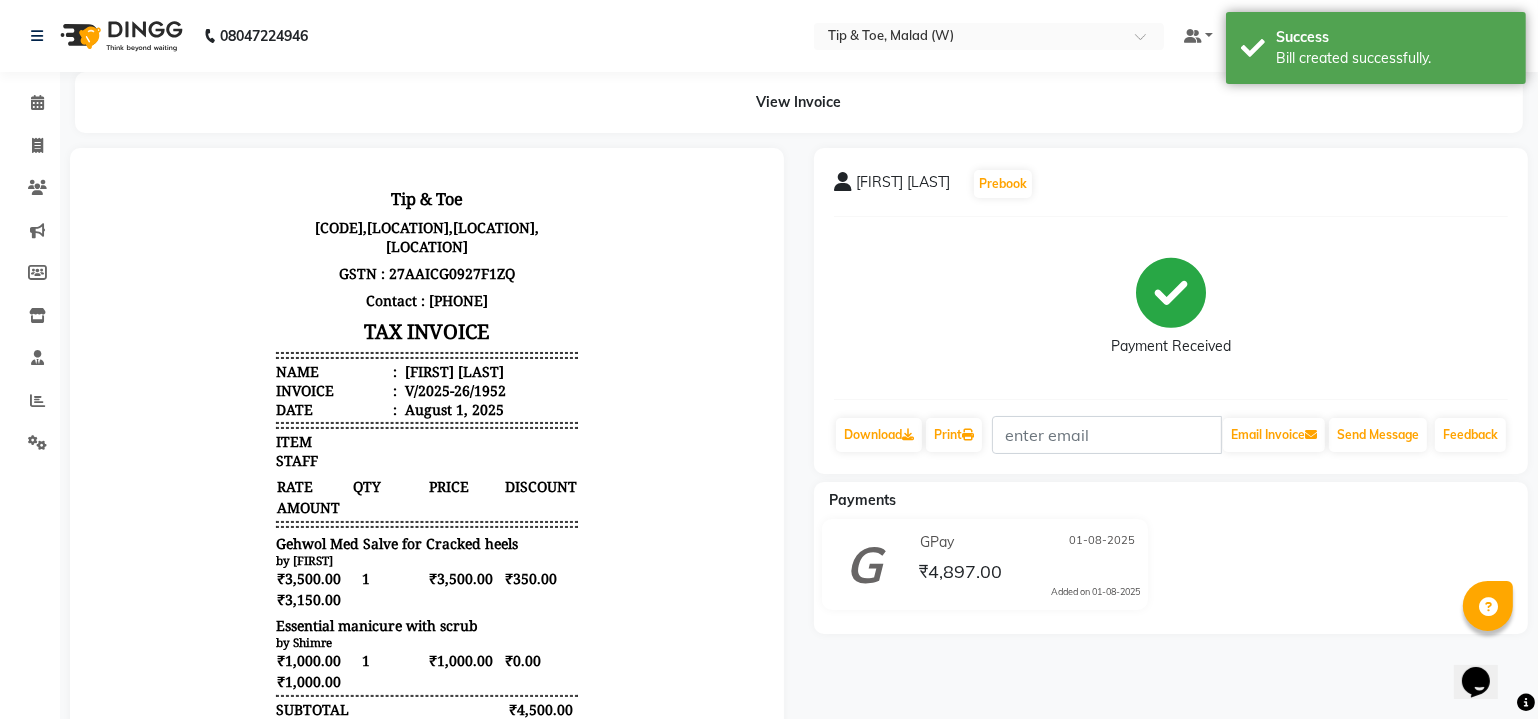 scroll, scrollTop: 0, scrollLeft: 0, axis: both 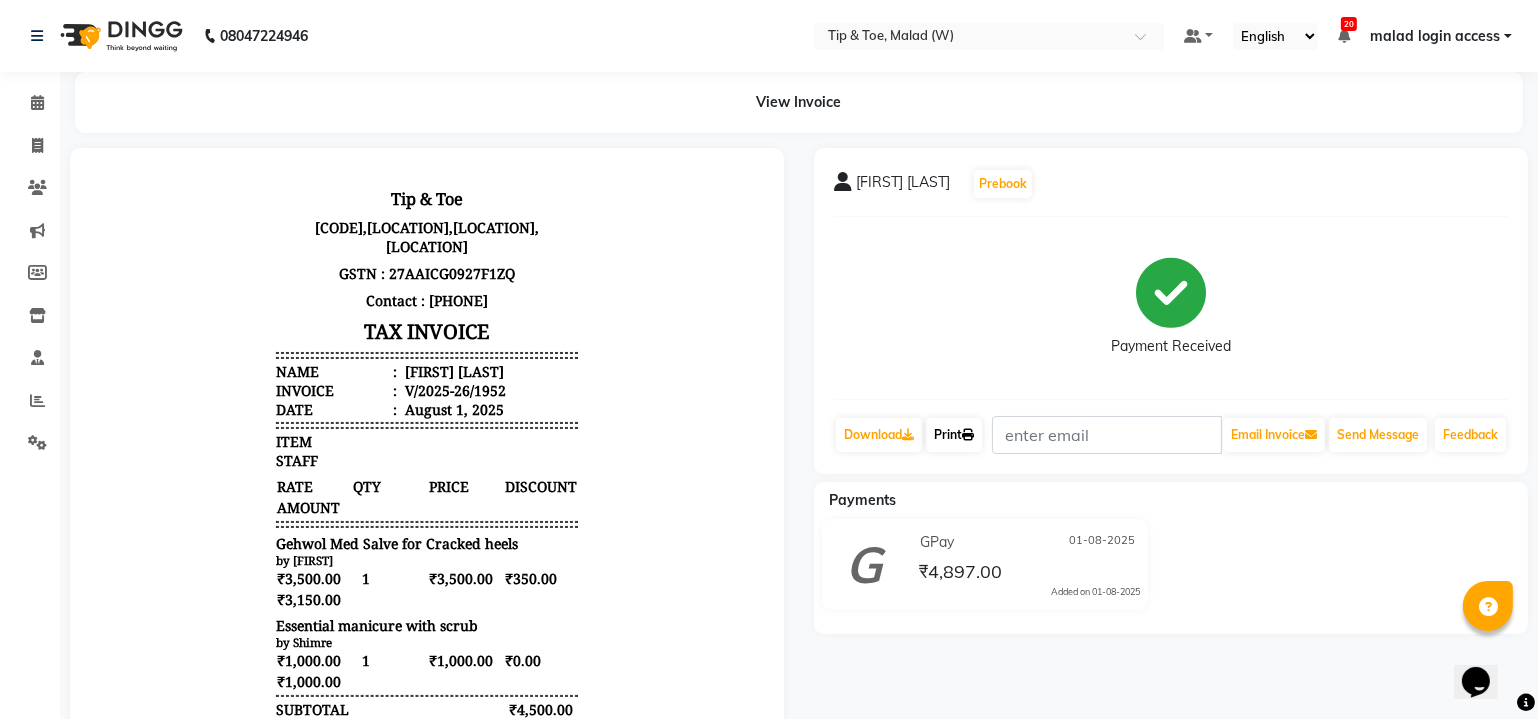 click on "Print" 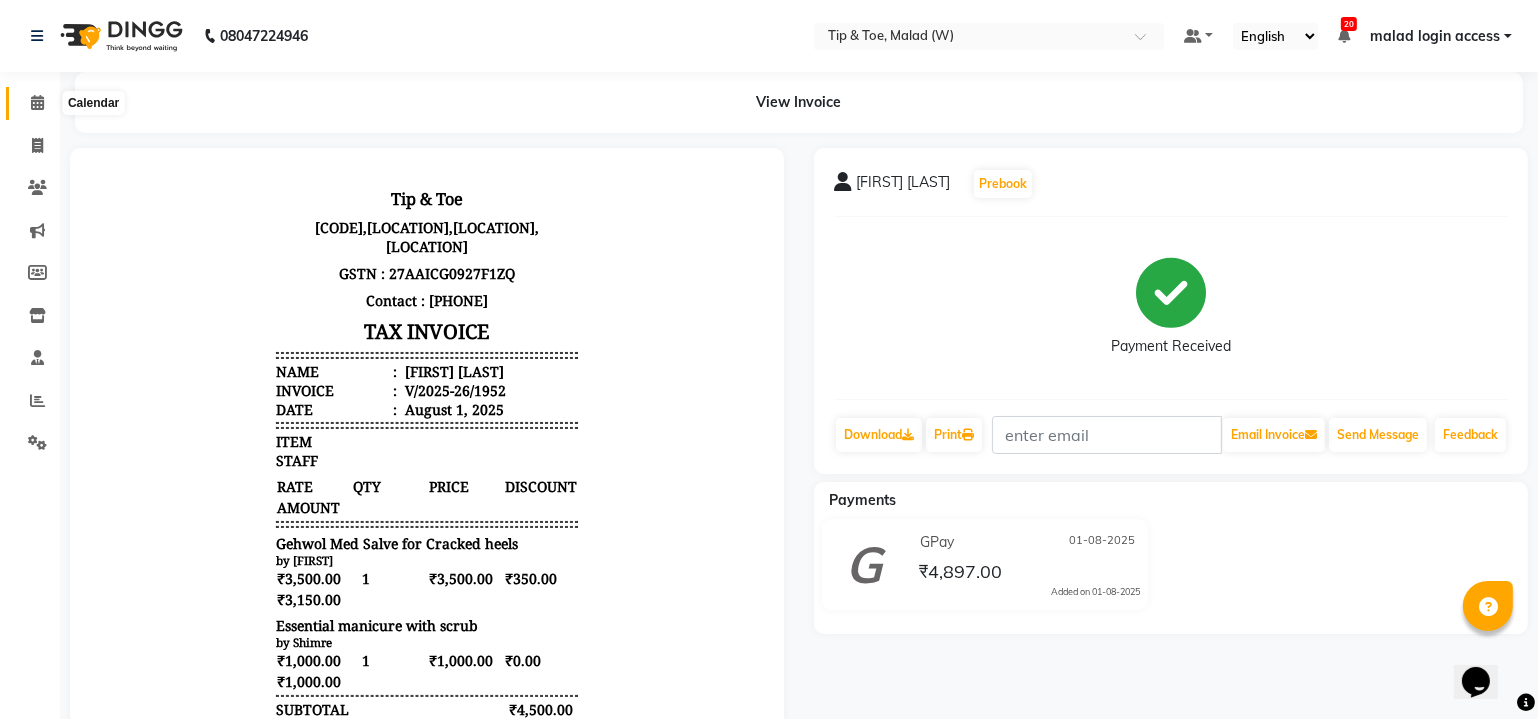 click 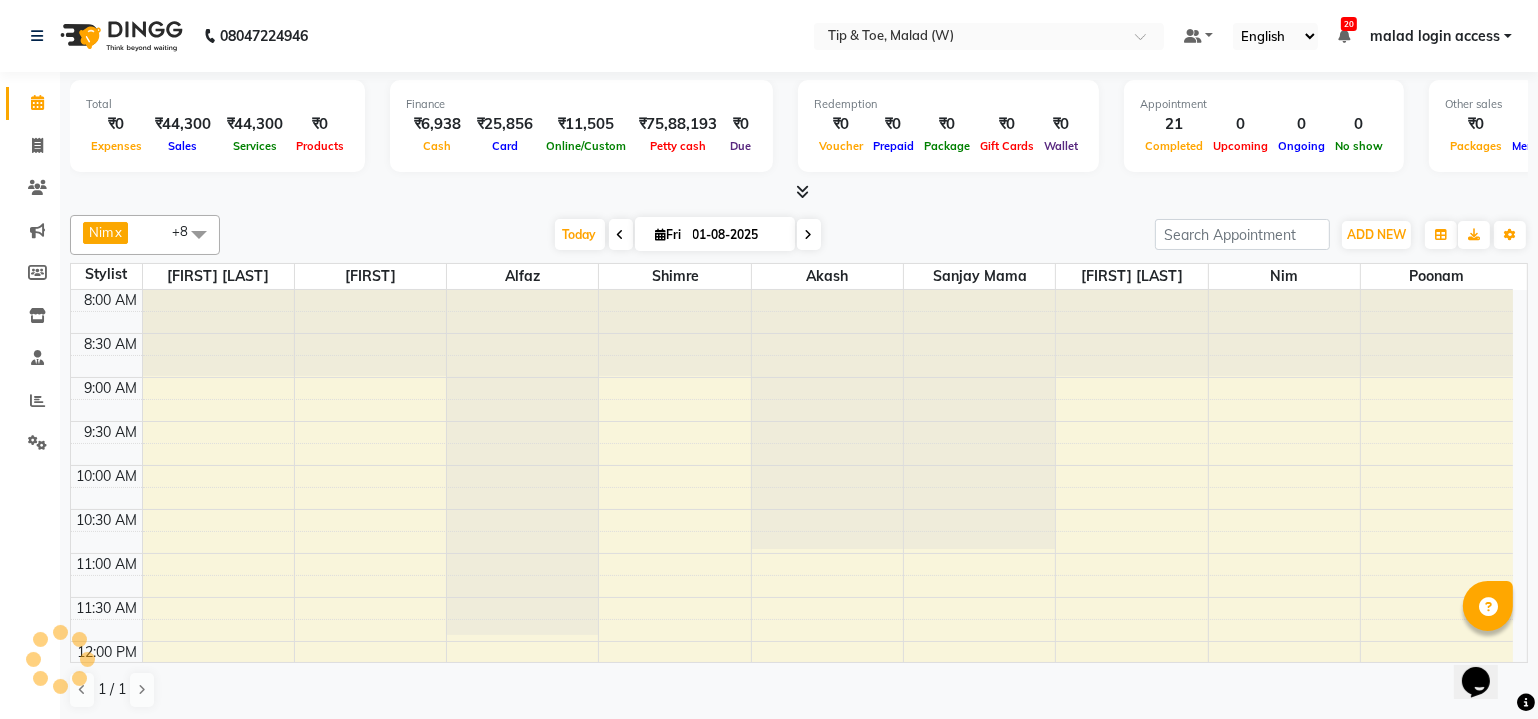 scroll, scrollTop: 0, scrollLeft: 0, axis: both 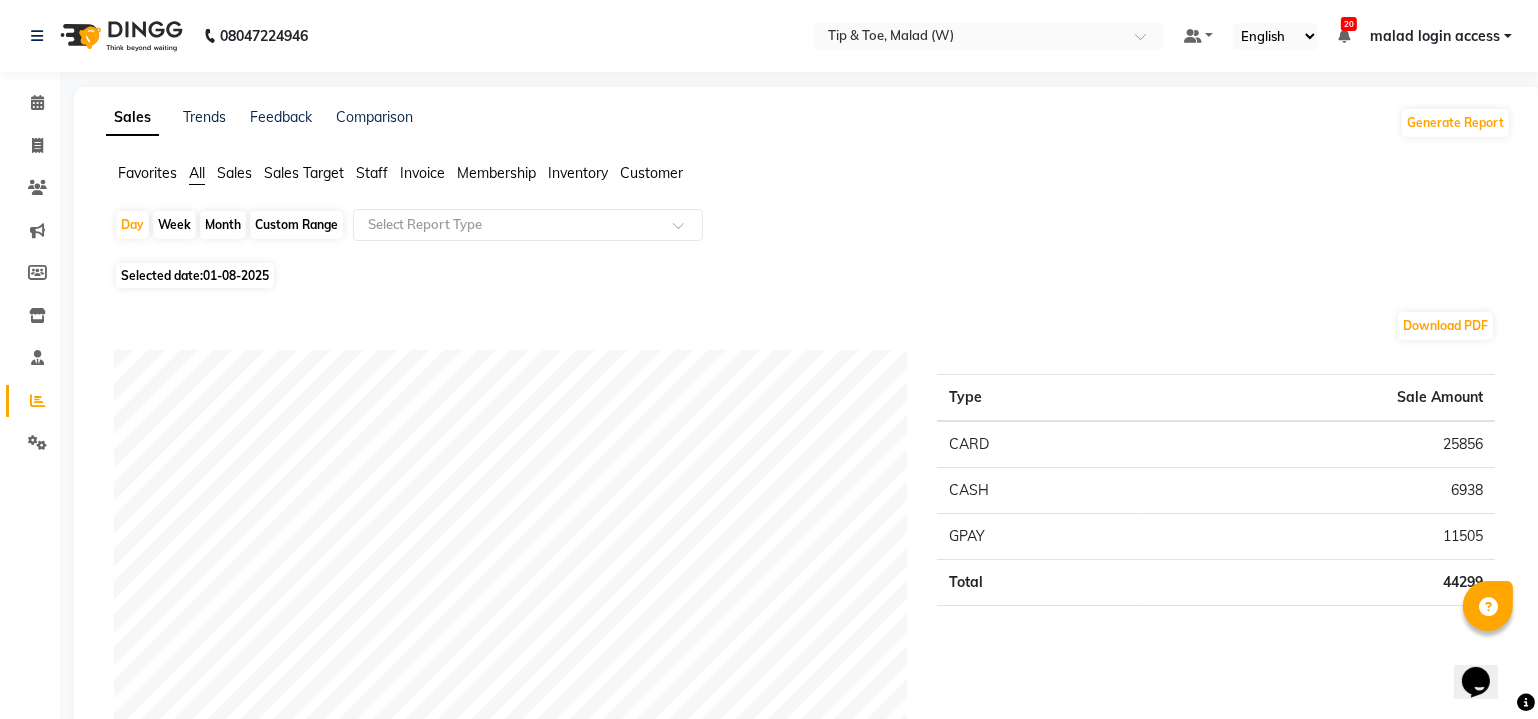 click on "Staff" 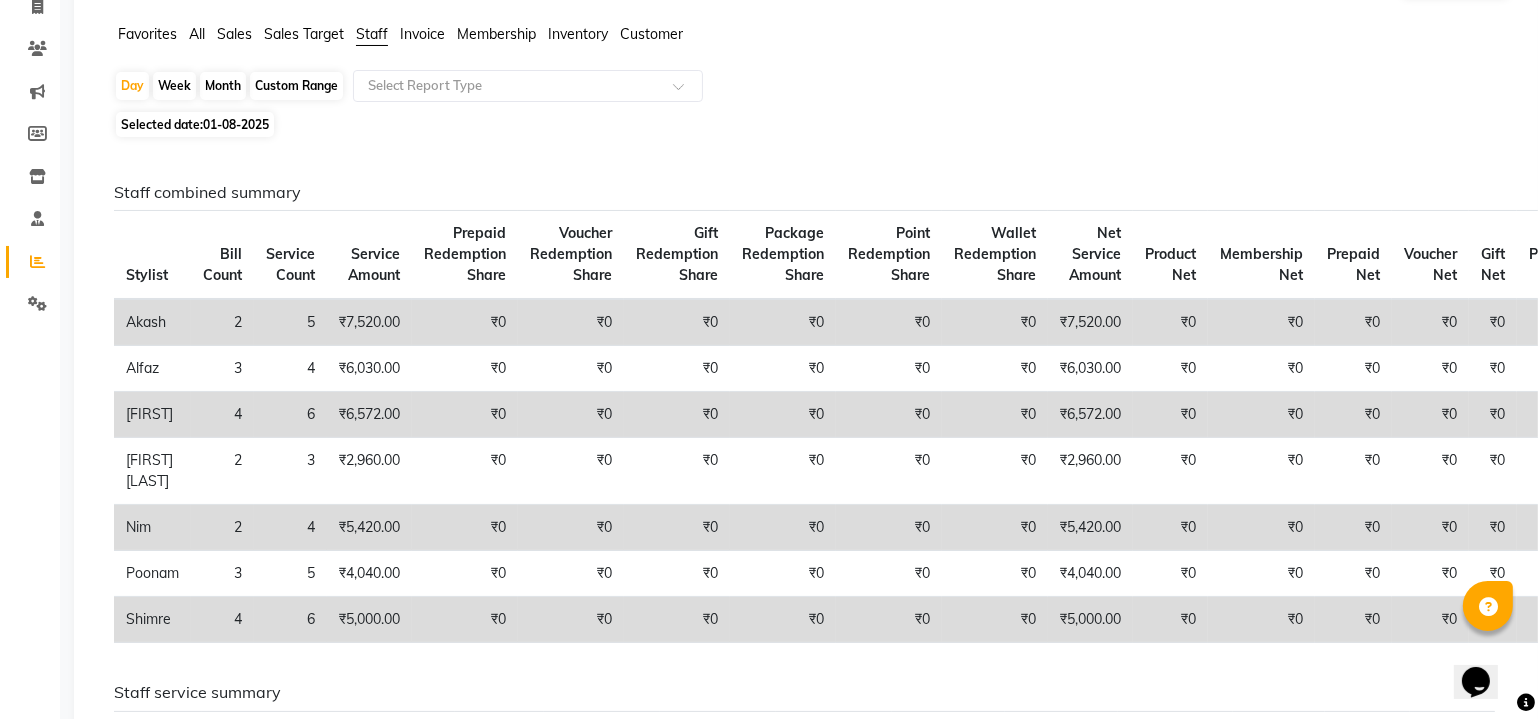 scroll, scrollTop: 181, scrollLeft: 0, axis: vertical 